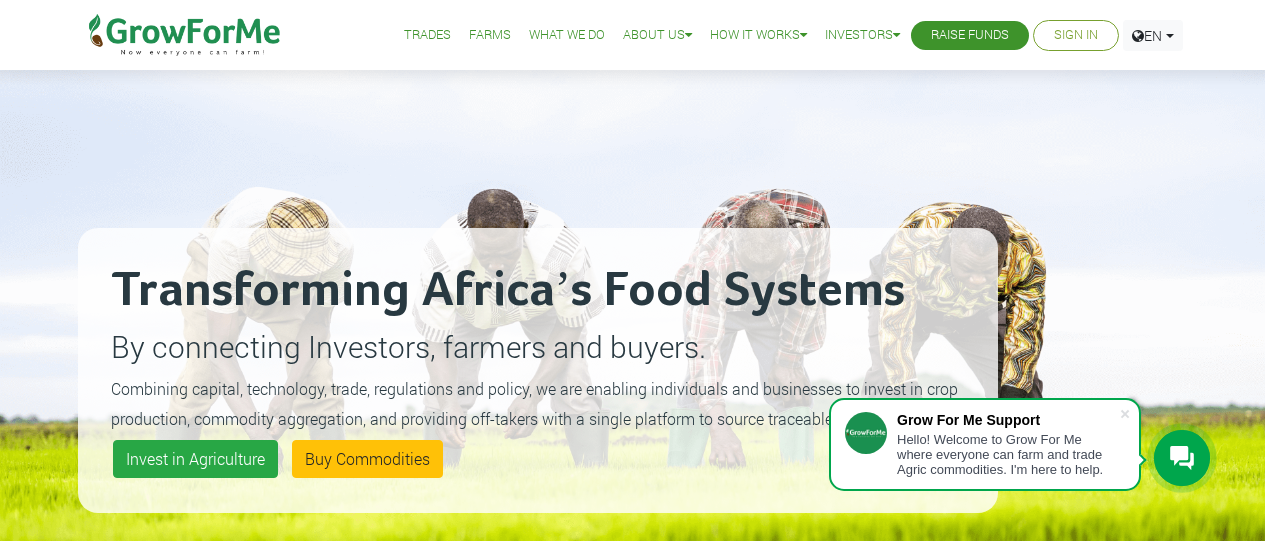 scroll, scrollTop: 0, scrollLeft: 0, axis: both 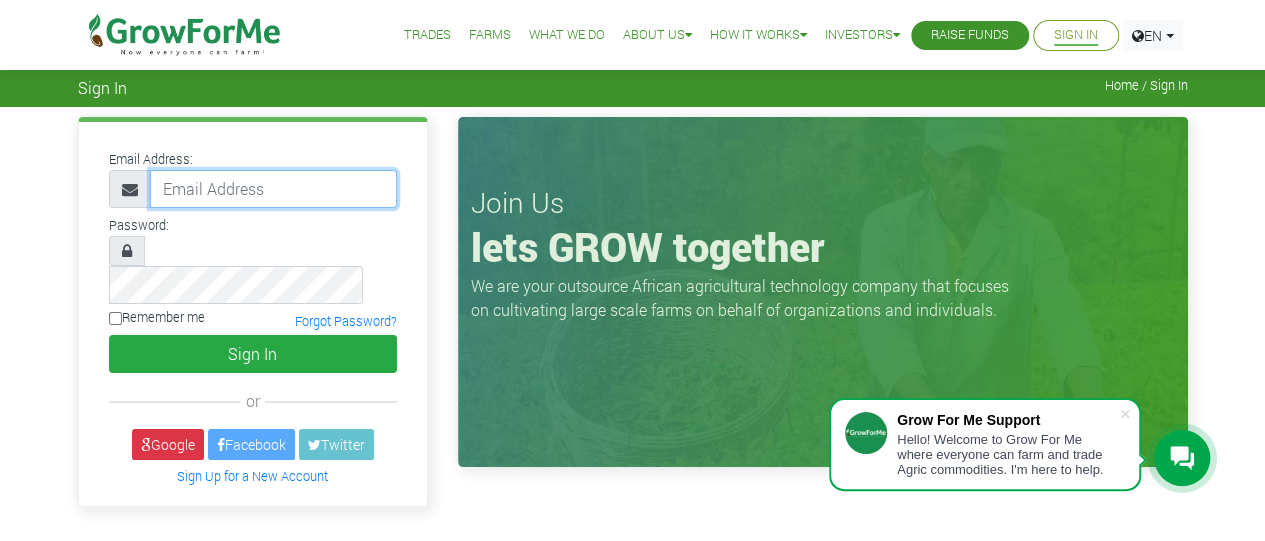 type on "sethinanettey@gmail.com" 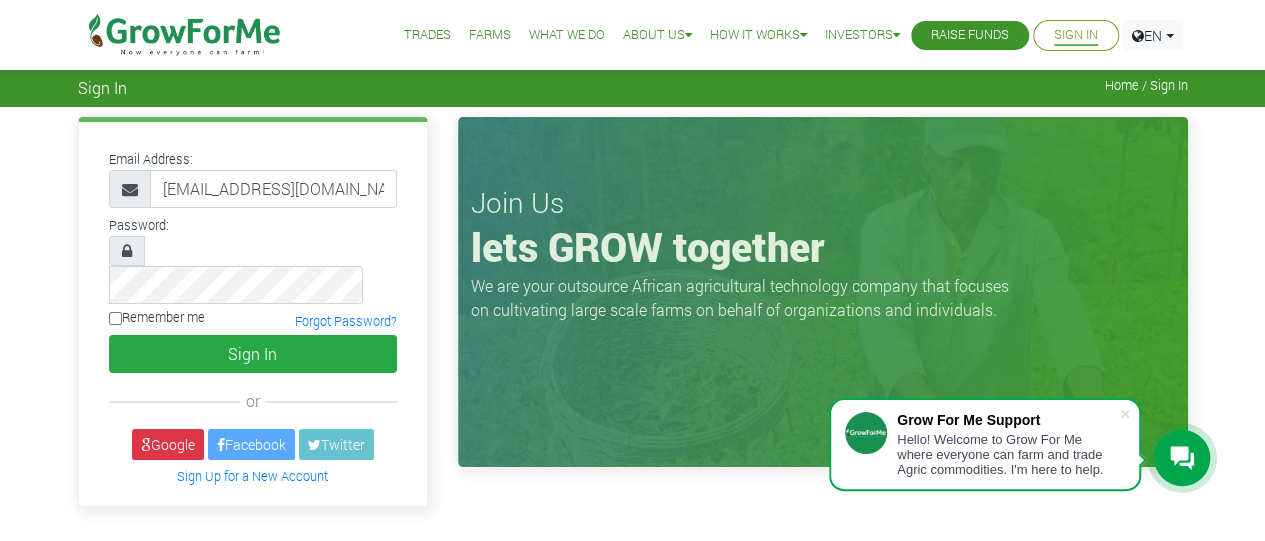 click at bounding box center (127, 251) 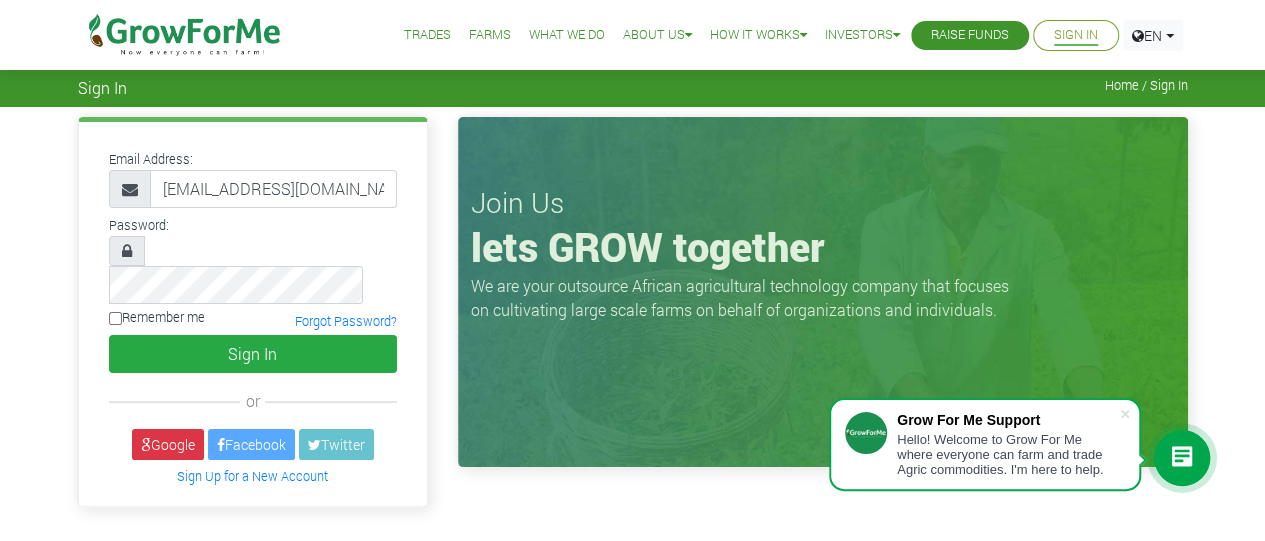 click at bounding box center [127, 251] 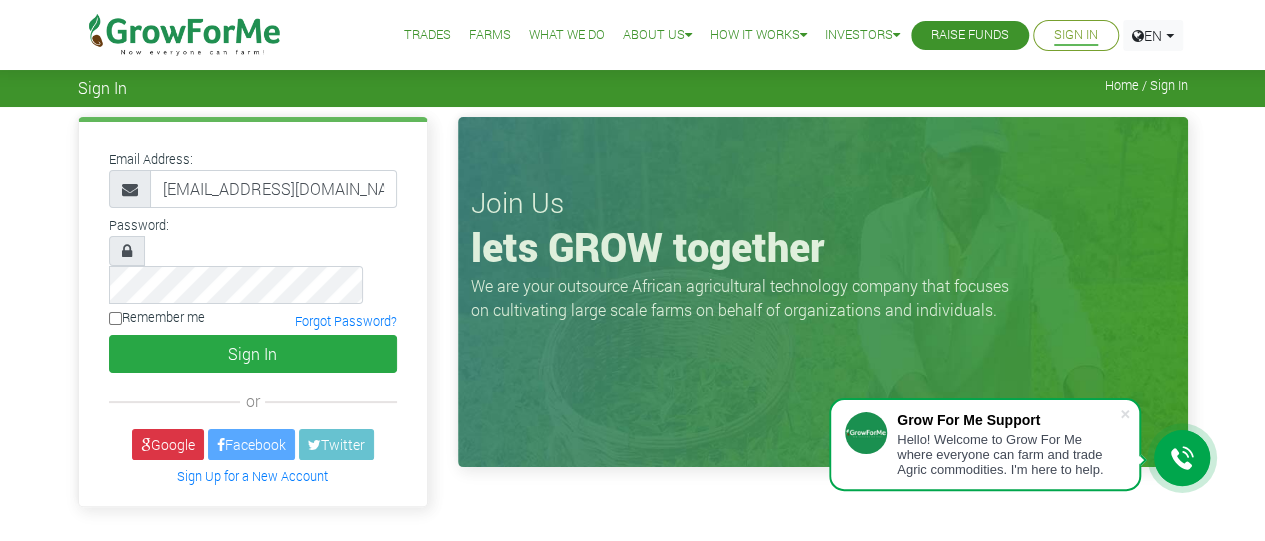 click at bounding box center (127, 251) 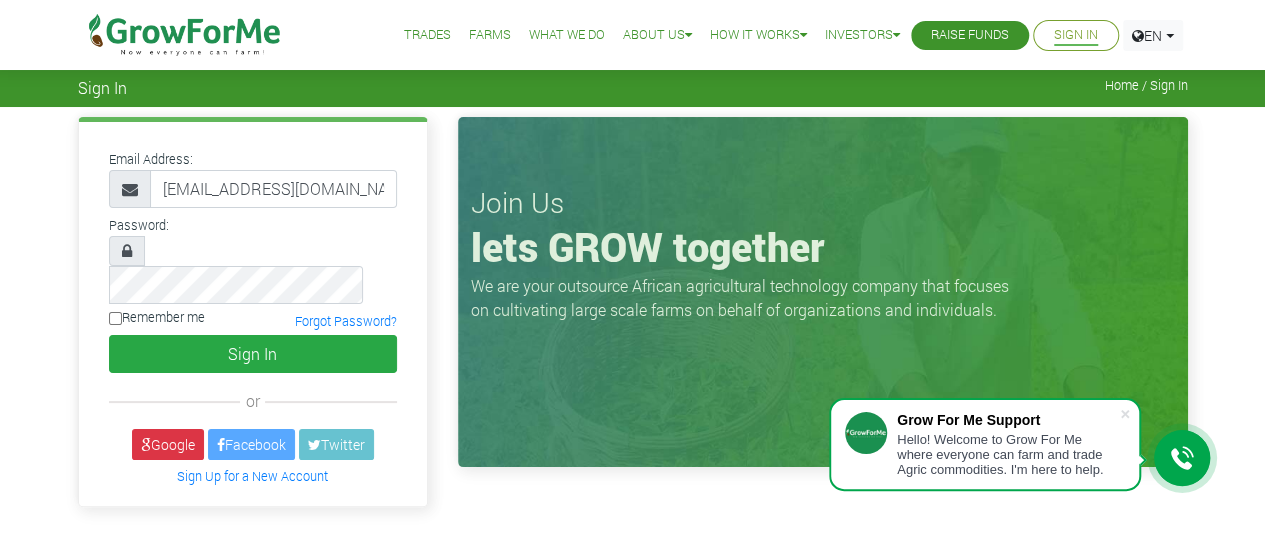 click on "Join Us
lets GROW together
We are your outsource African agricultural technology company that focuses on cultivating large scale farms on behalf of organizations and individuals." at bounding box center [823, 317] 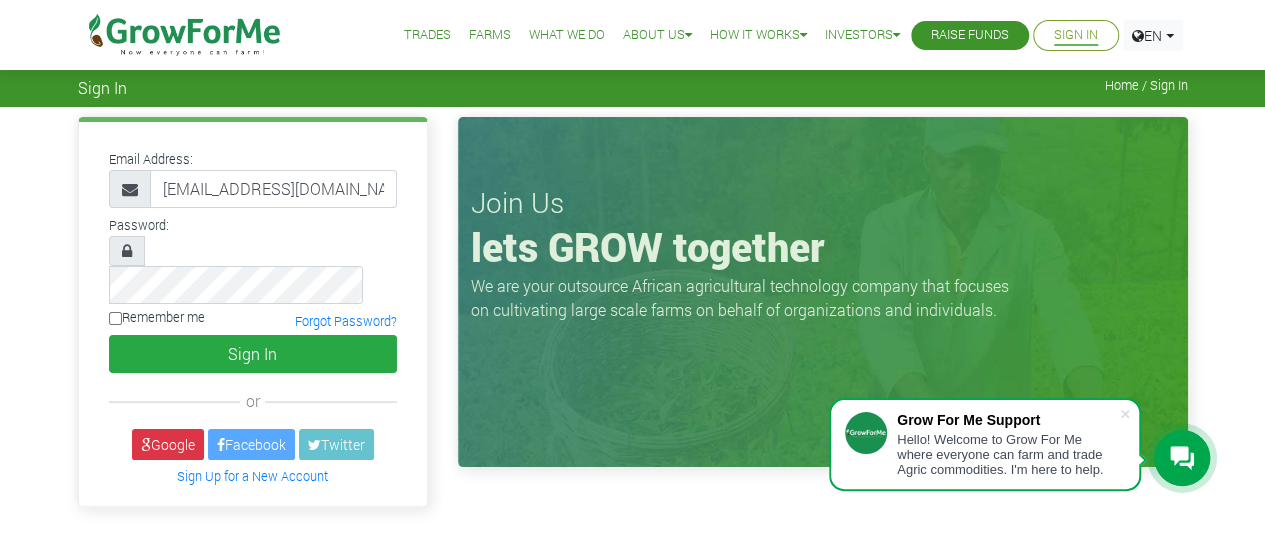 click at bounding box center [127, 251] 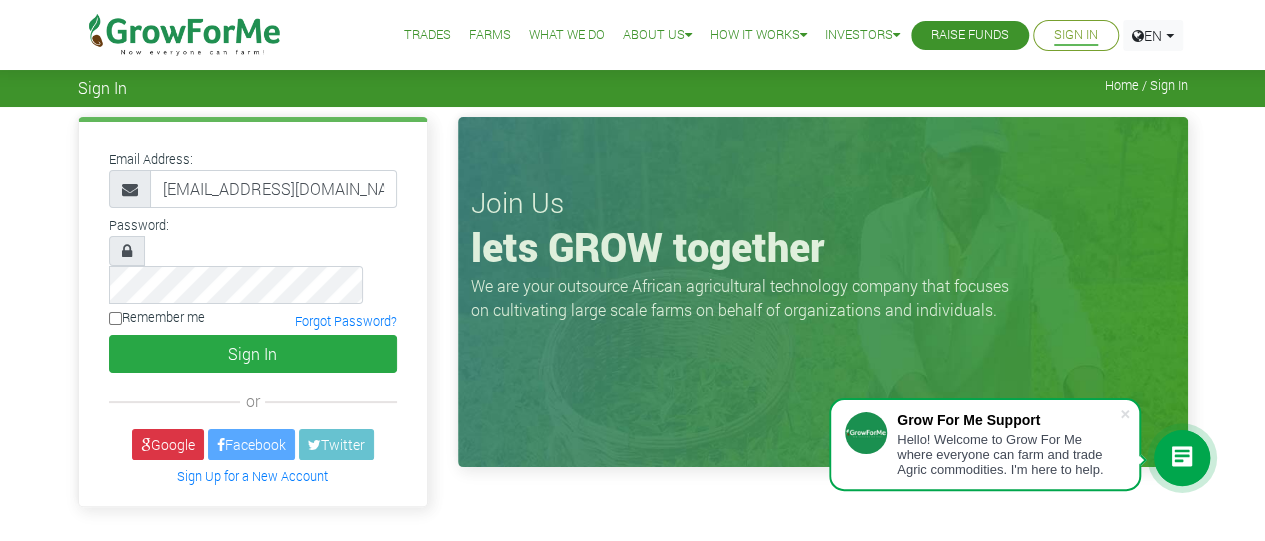 click at bounding box center (127, 251) 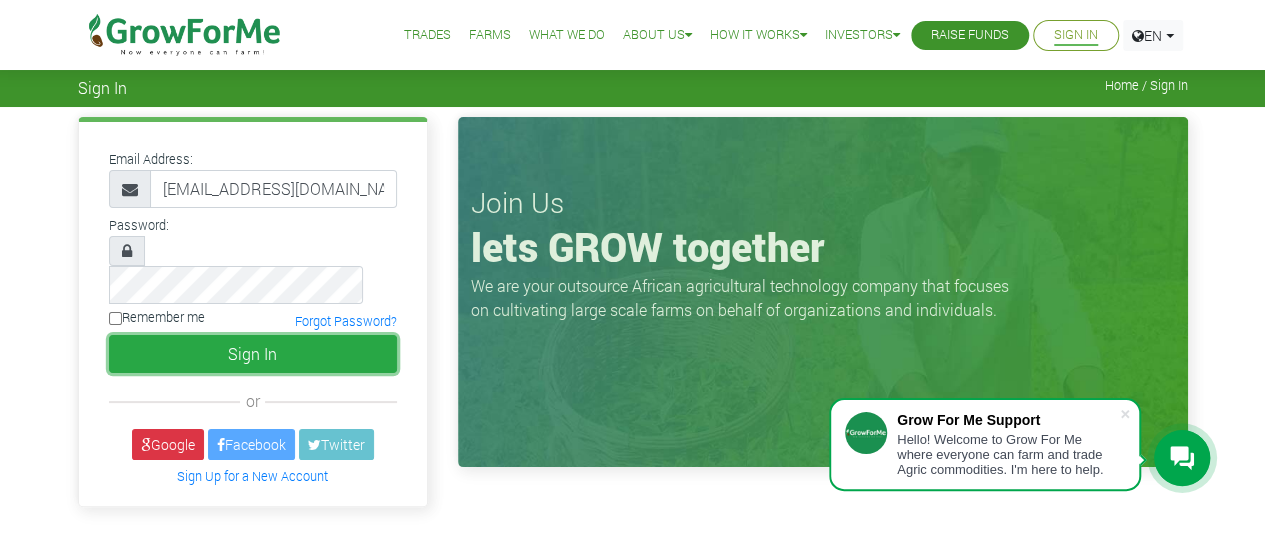 click on "Sign In" at bounding box center [253, 354] 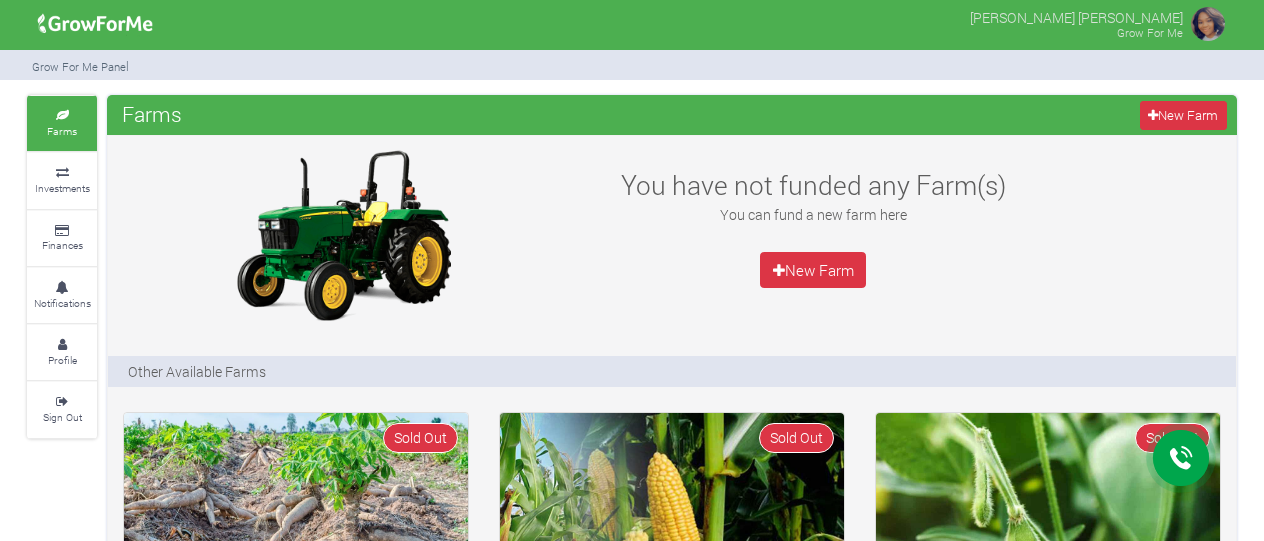 scroll, scrollTop: 0, scrollLeft: 0, axis: both 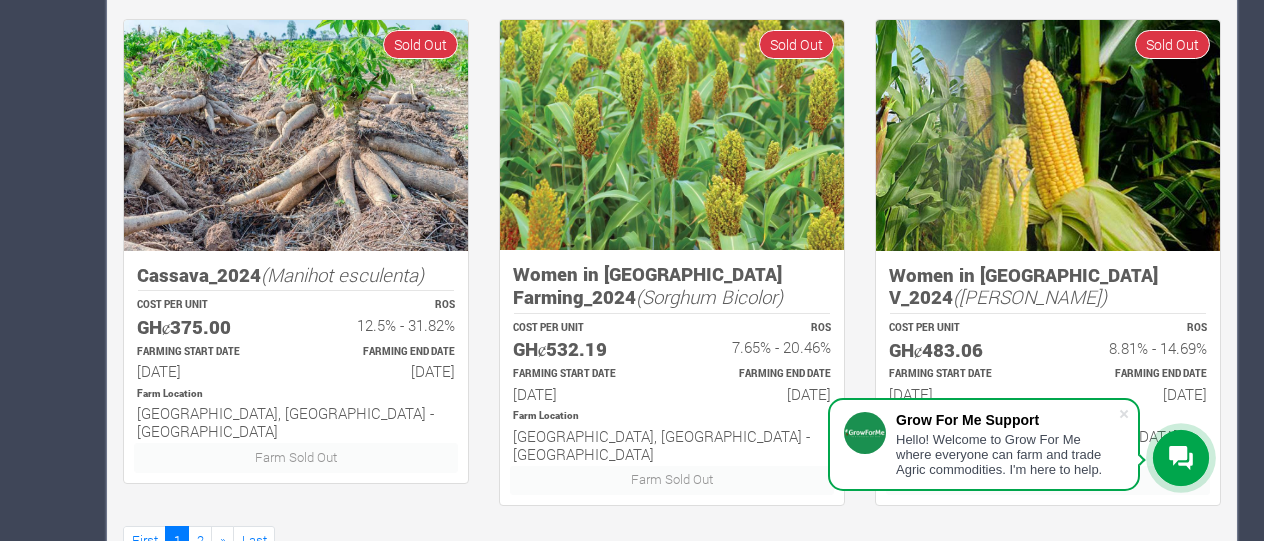 click at bounding box center [1124, 414] 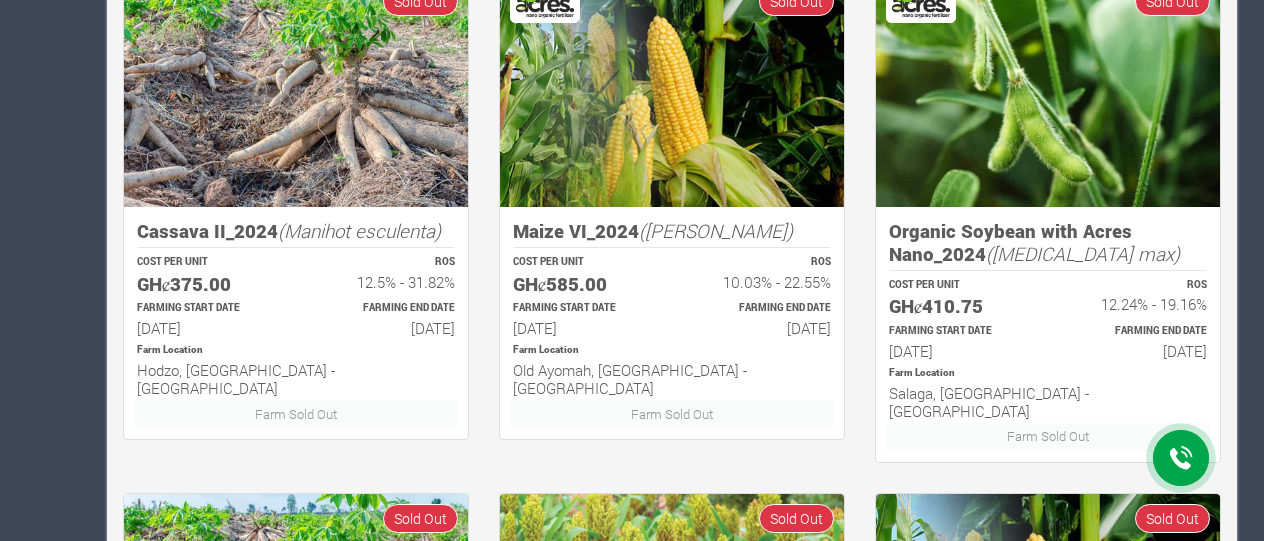 scroll, scrollTop: 481, scrollLeft: 0, axis: vertical 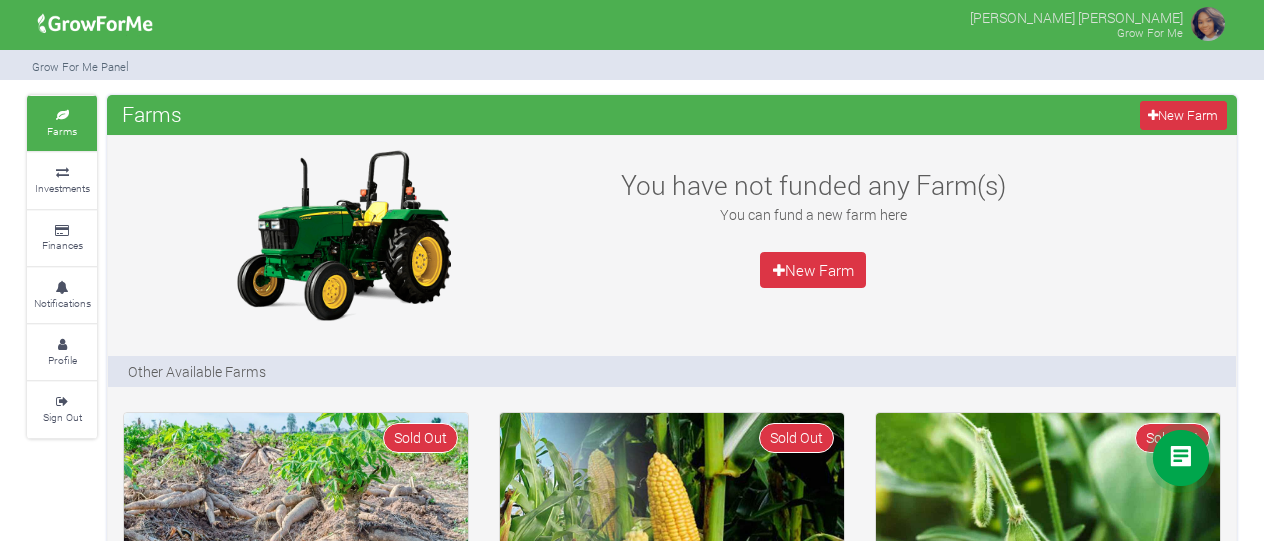 click on "Investments" at bounding box center [62, 180] 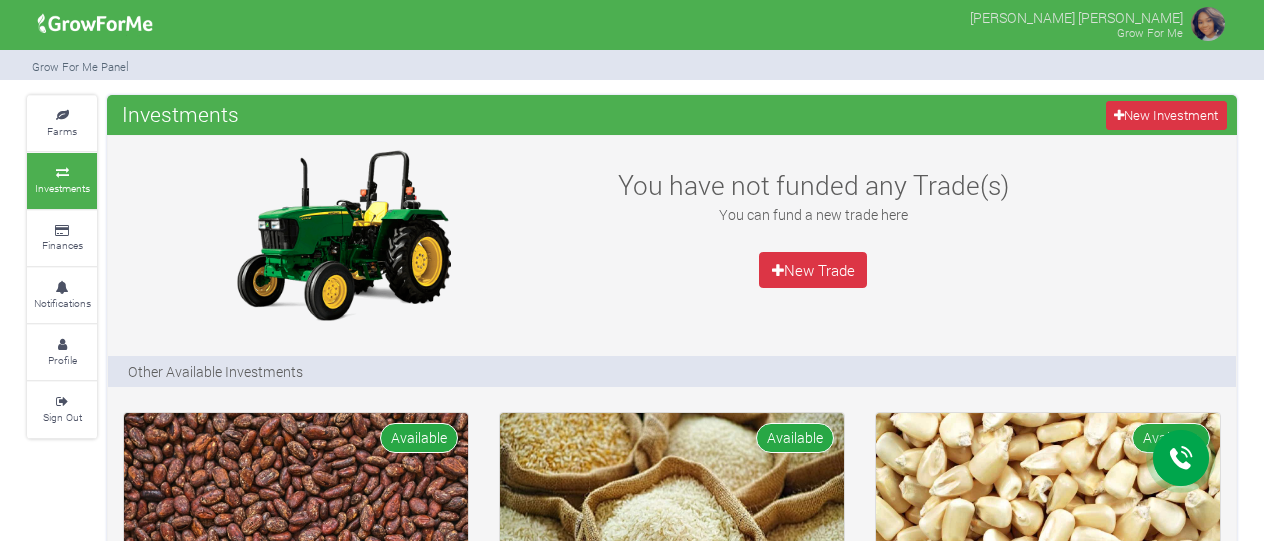 scroll, scrollTop: 0, scrollLeft: 0, axis: both 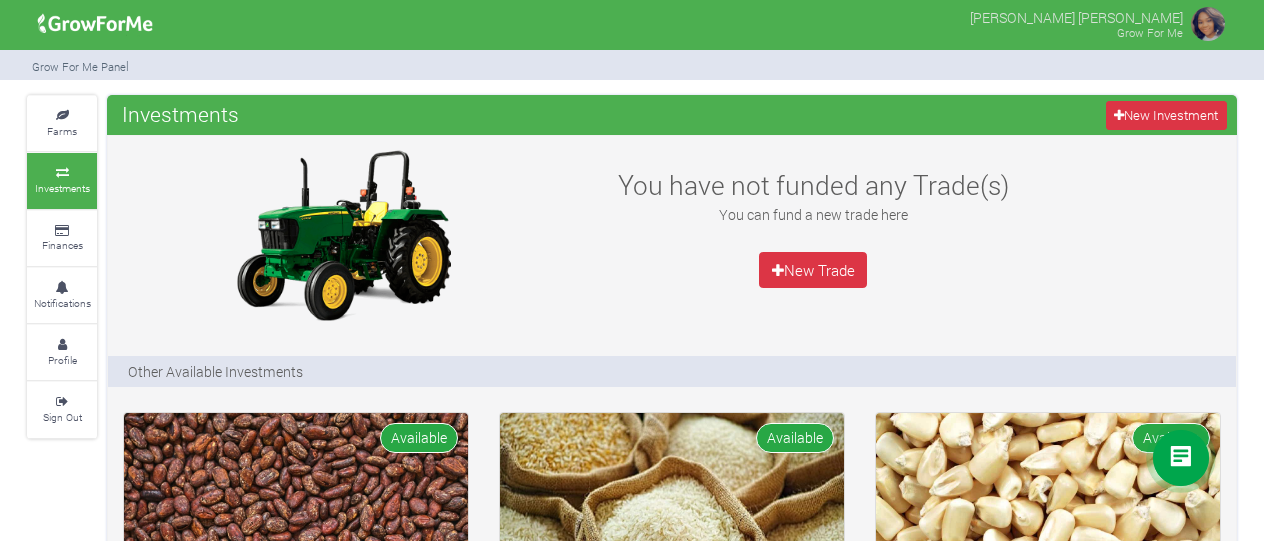 click on "Profile" at bounding box center [62, 360] 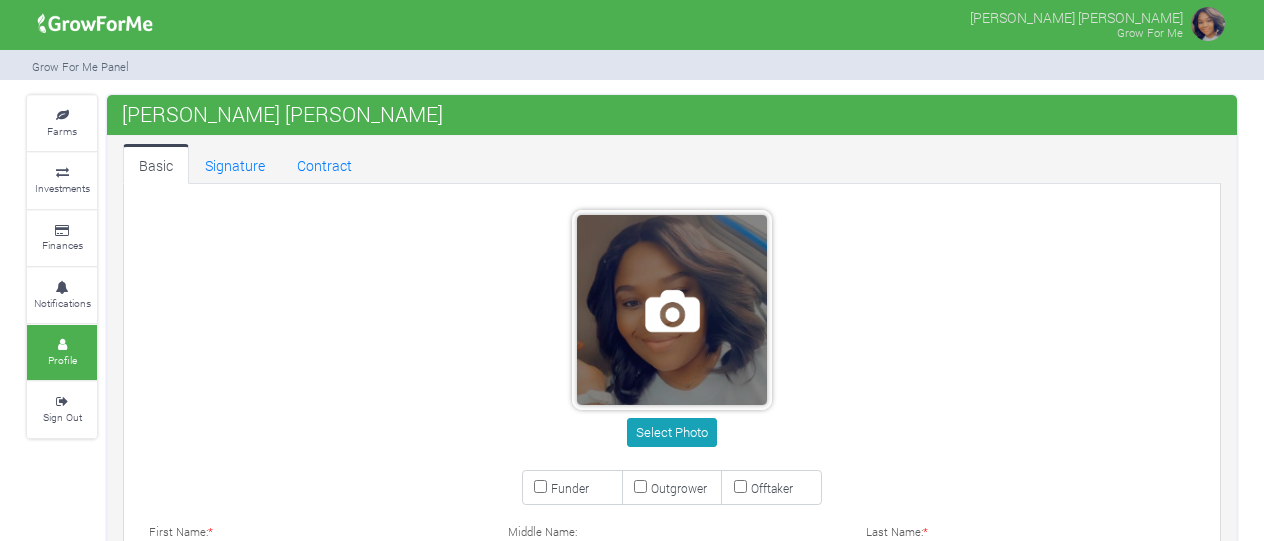 scroll, scrollTop: 0, scrollLeft: 0, axis: both 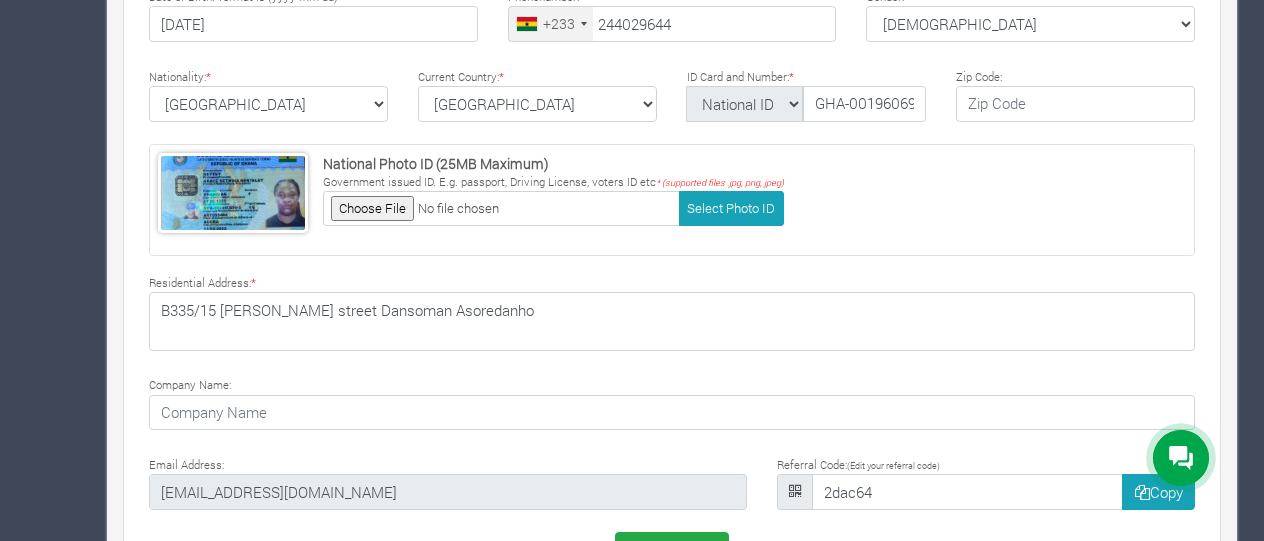 type on "24 402 9644" 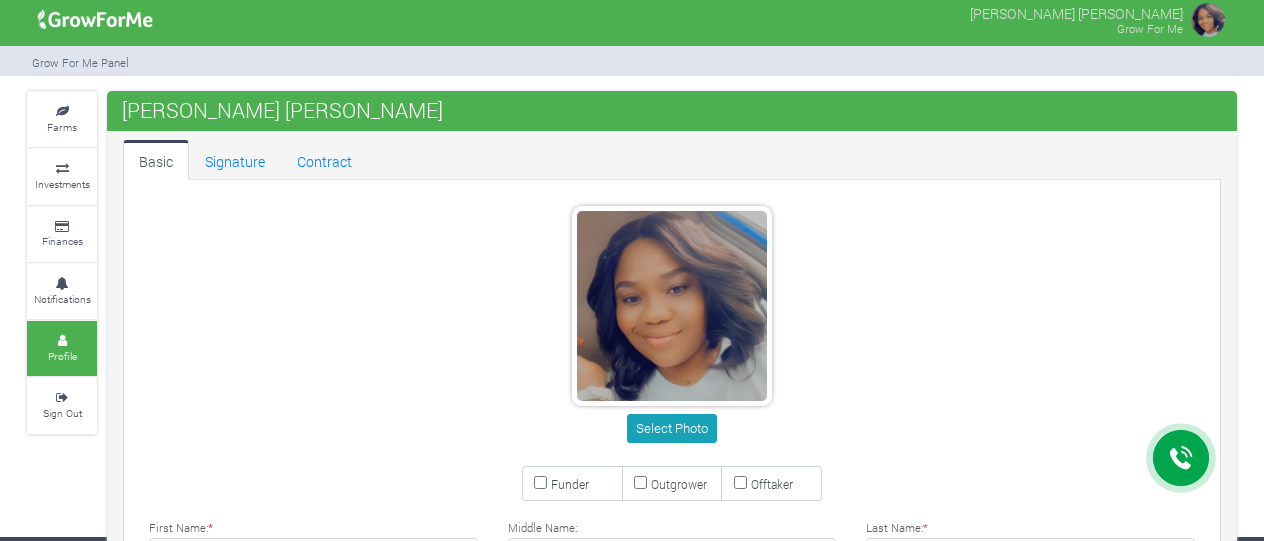 scroll, scrollTop: 0, scrollLeft: 0, axis: both 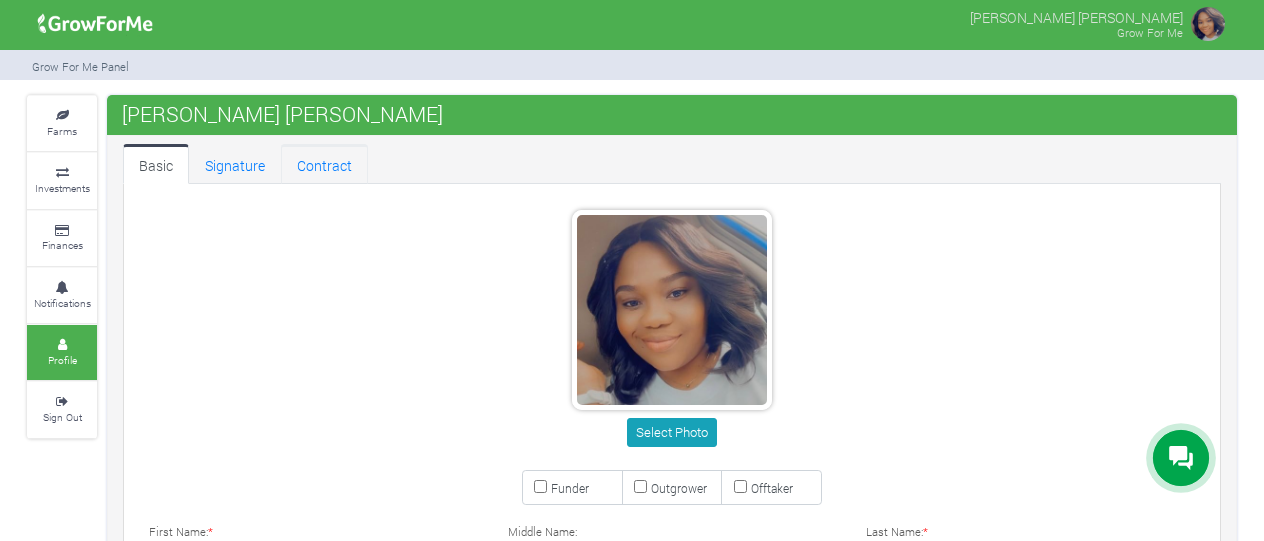 click on "Contract" at bounding box center (324, 164) 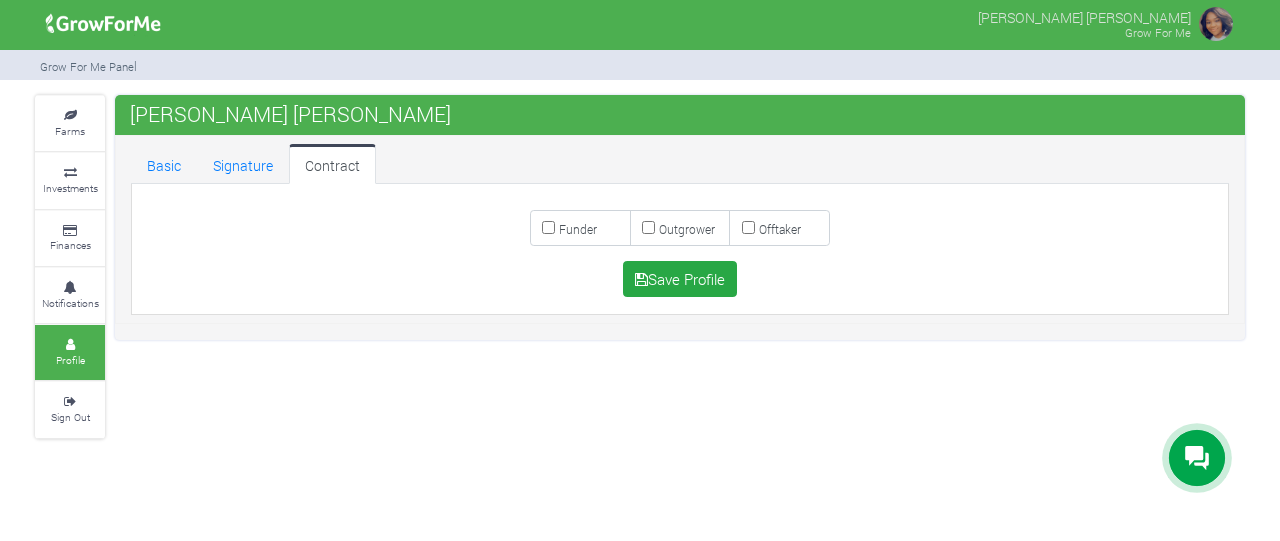 scroll, scrollTop: 0, scrollLeft: 0, axis: both 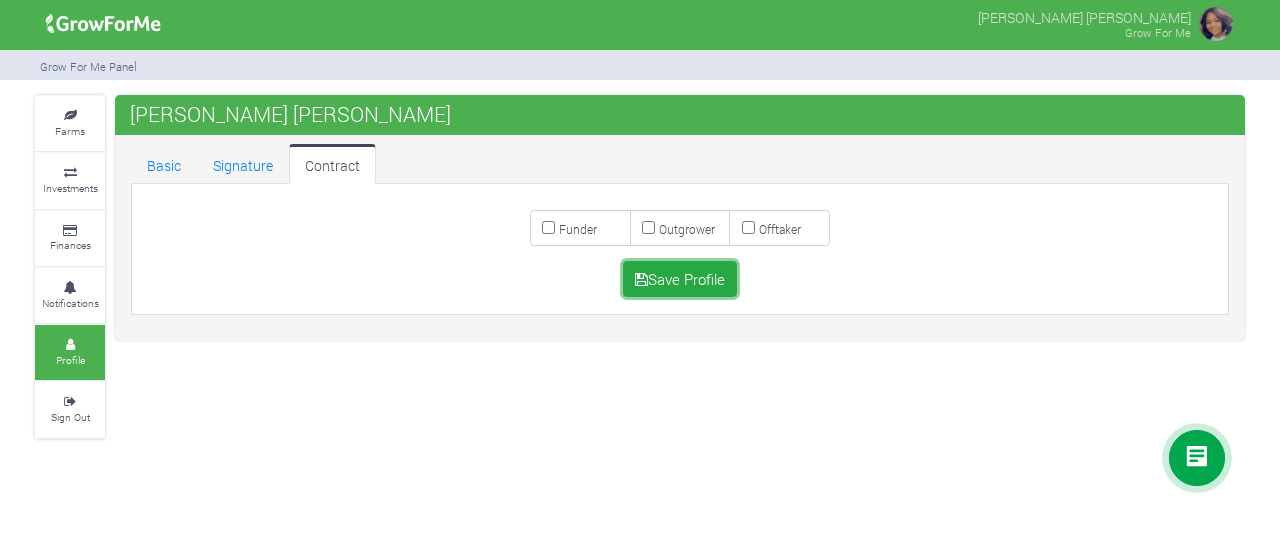 click on "Save Profile" at bounding box center (680, 279) 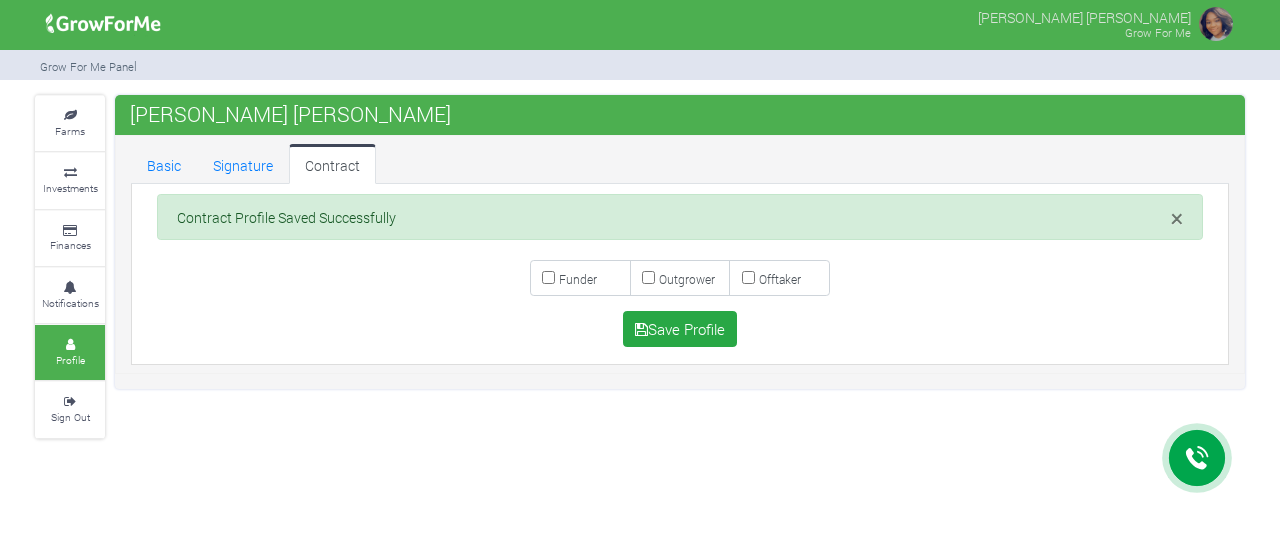 scroll, scrollTop: 0, scrollLeft: 0, axis: both 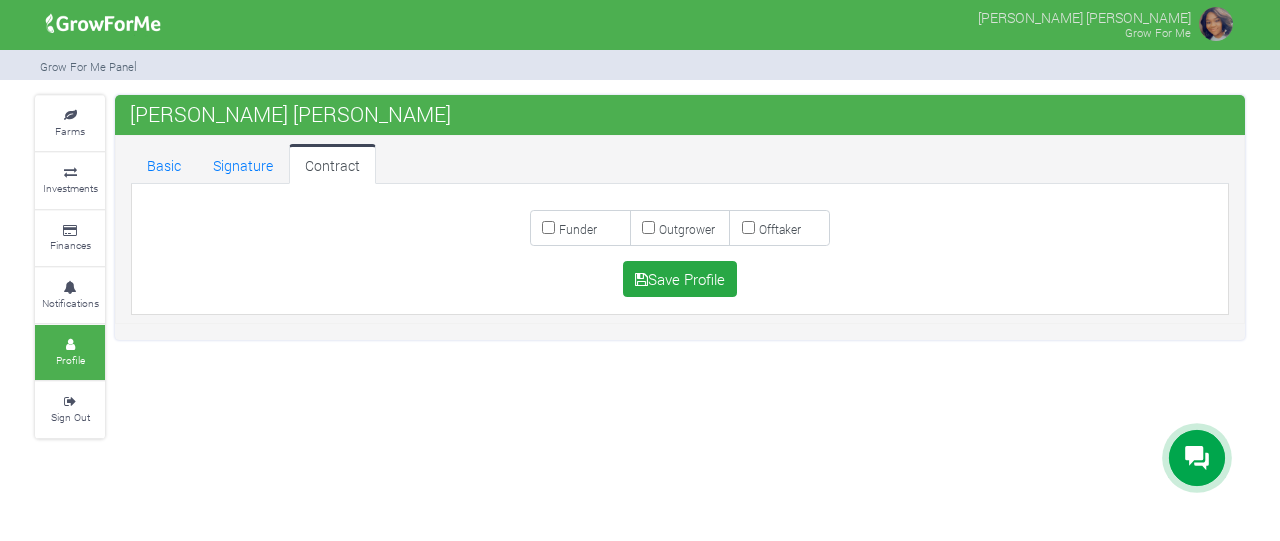 click at bounding box center [70, 288] 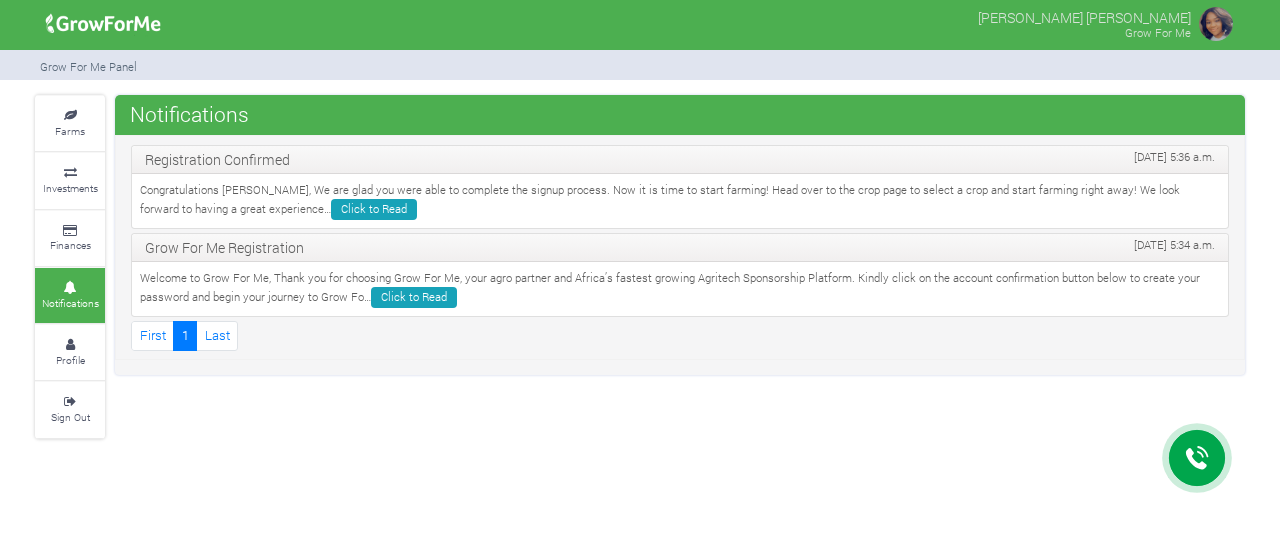 scroll, scrollTop: 0, scrollLeft: 0, axis: both 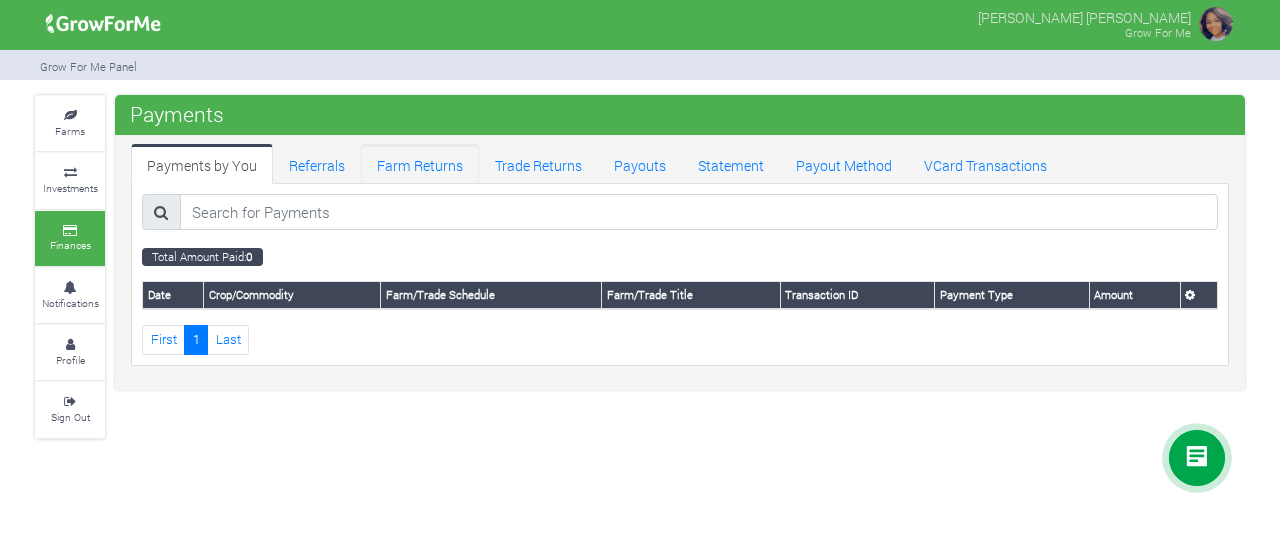 click on "Farm Returns" at bounding box center [420, 164] 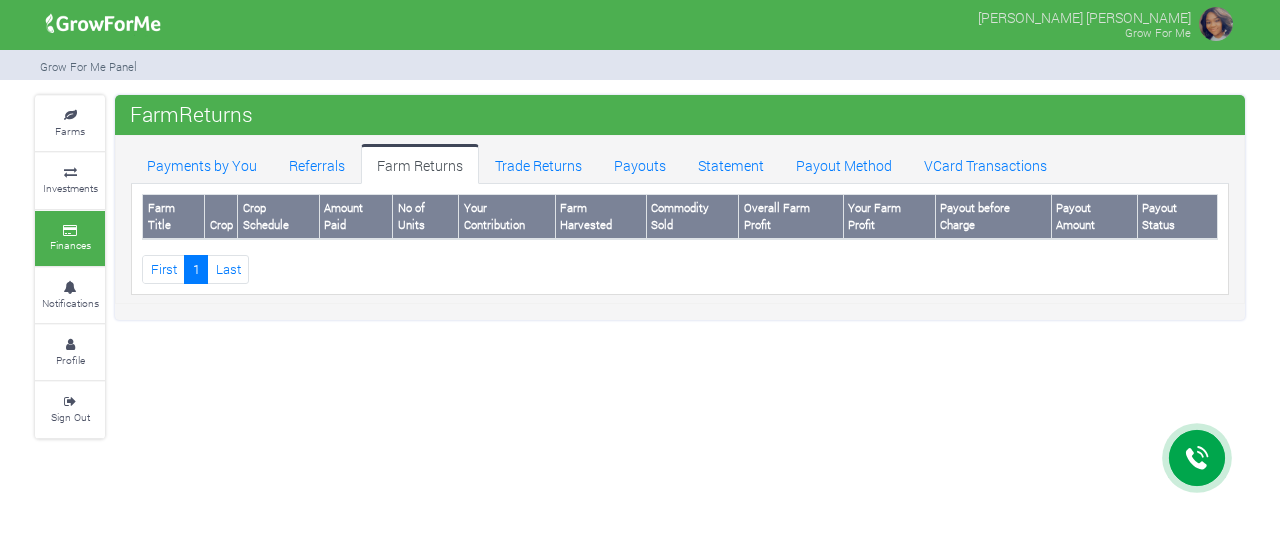 scroll, scrollTop: 0, scrollLeft: 0, axis: both 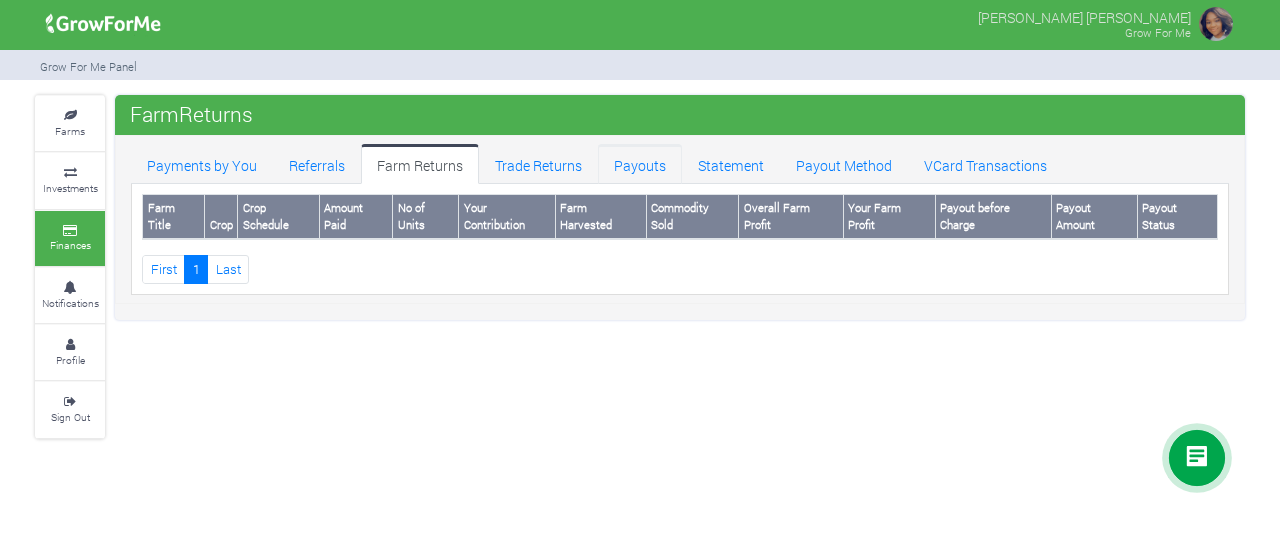 click on "Payouts" at bounding box center [640, 164] 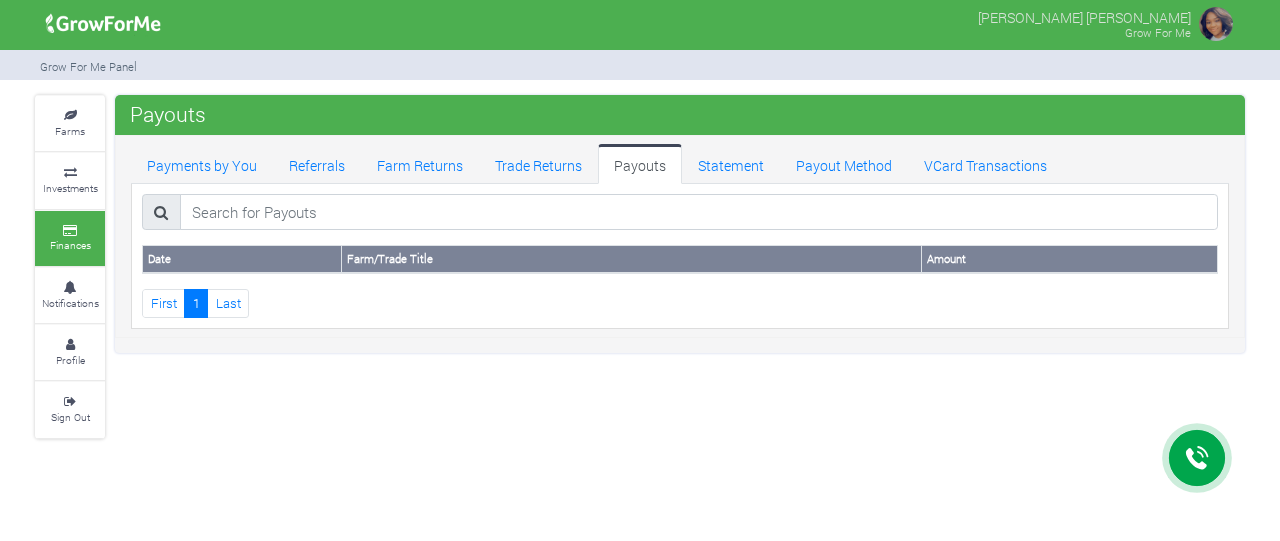 scroll, scrollTop: 0, scrollLeft: 0, axis: both 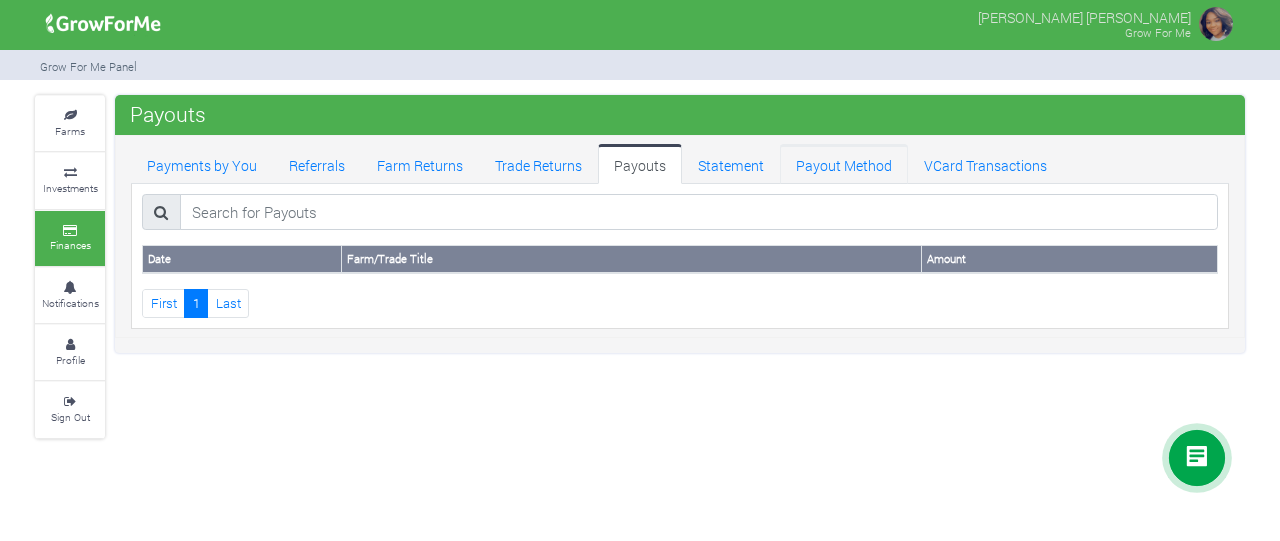 click on "Payout Method" at bounding box center [844, 164] 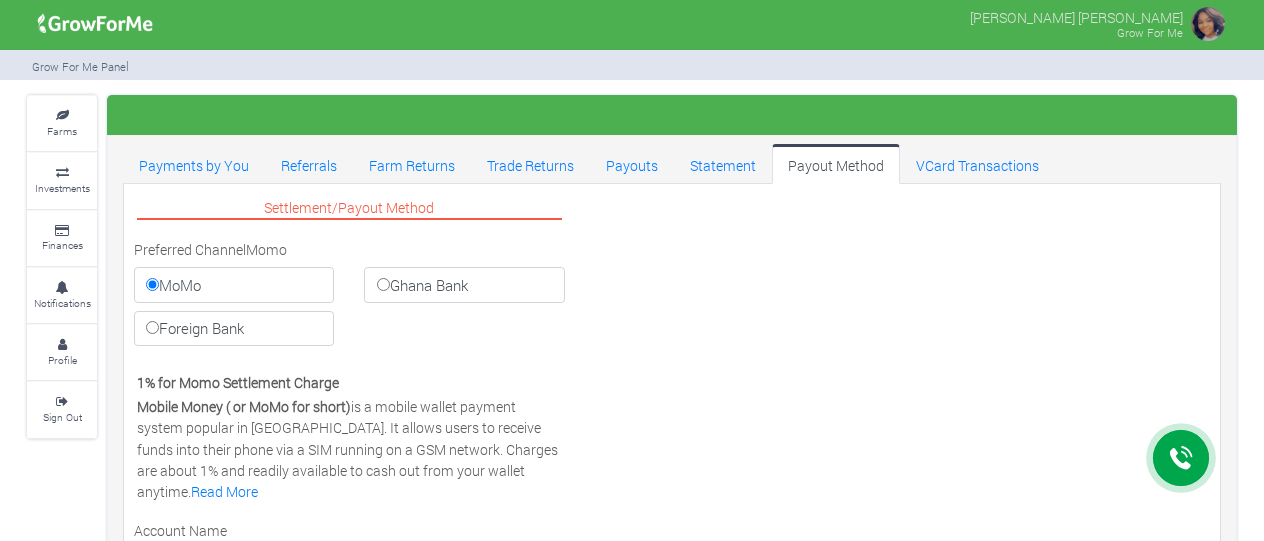 scroll, scrollTop: 0, scrollLeft: 0, axis: both 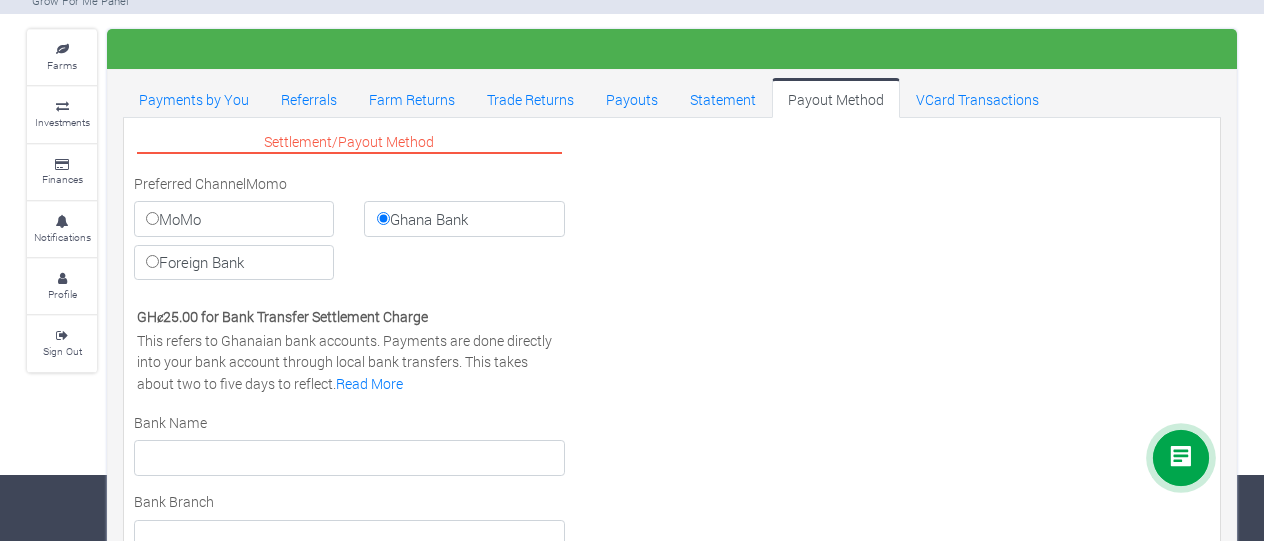 click on "MoMo" at bounding box center (152, 218) 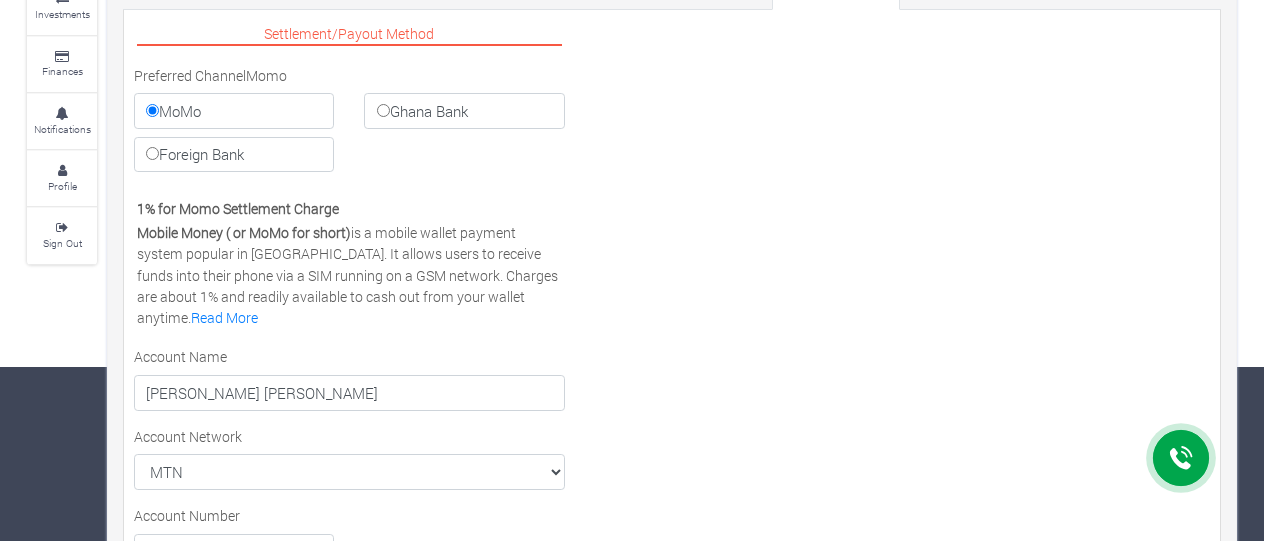 scroll, scrollTop: 0, scrollLeft: 0, axis: both 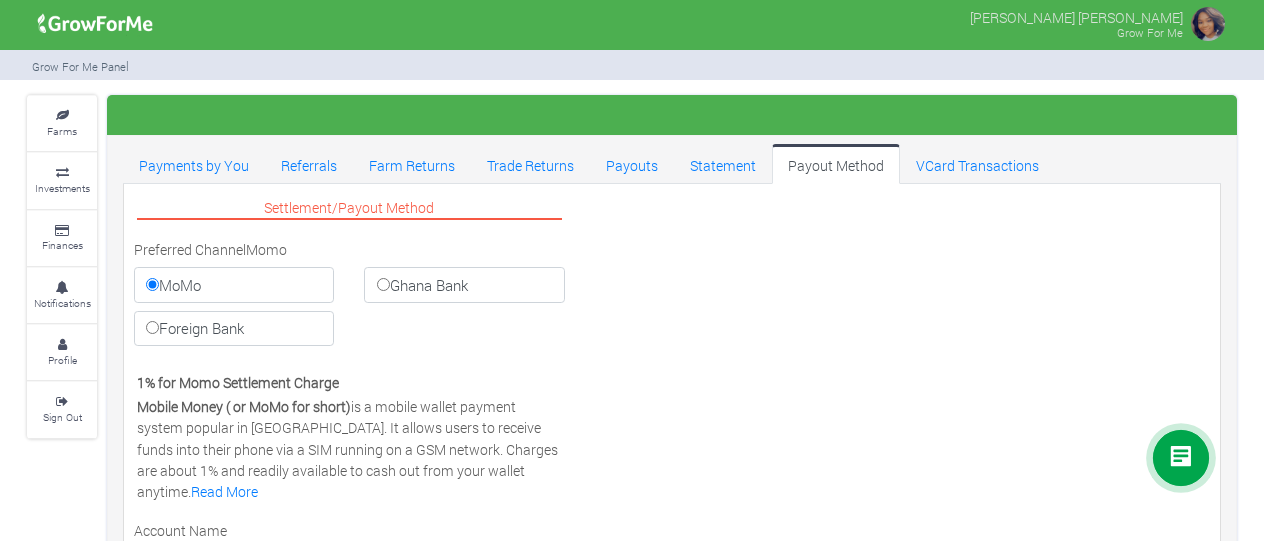 click at bounding box center (62, 173) 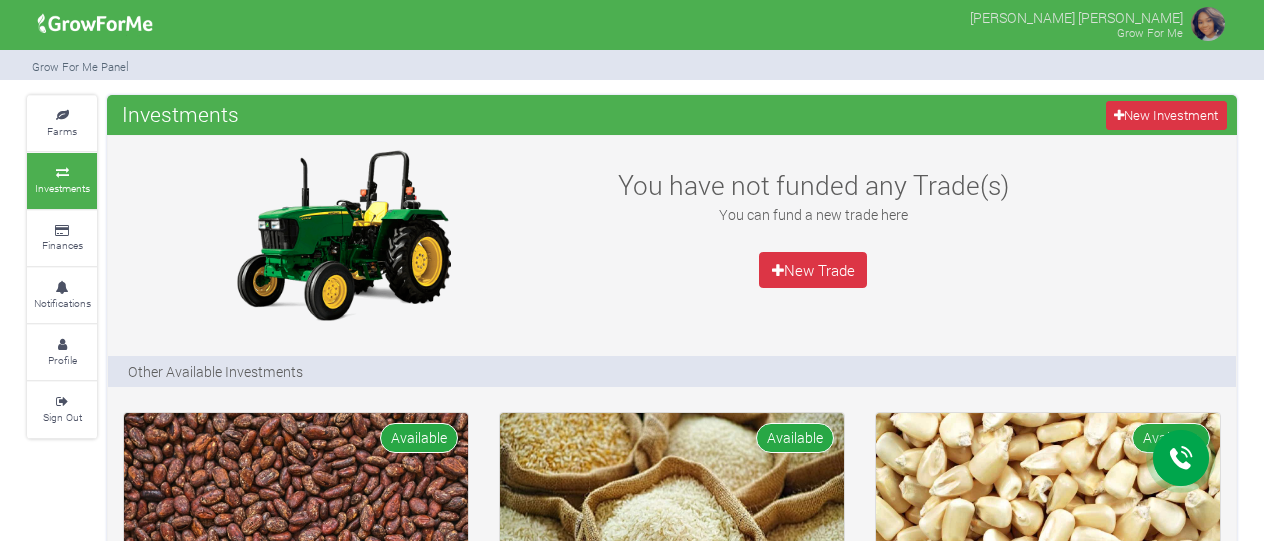 scroll, scrollTop: 0, scrollLeft: 0, axis: both 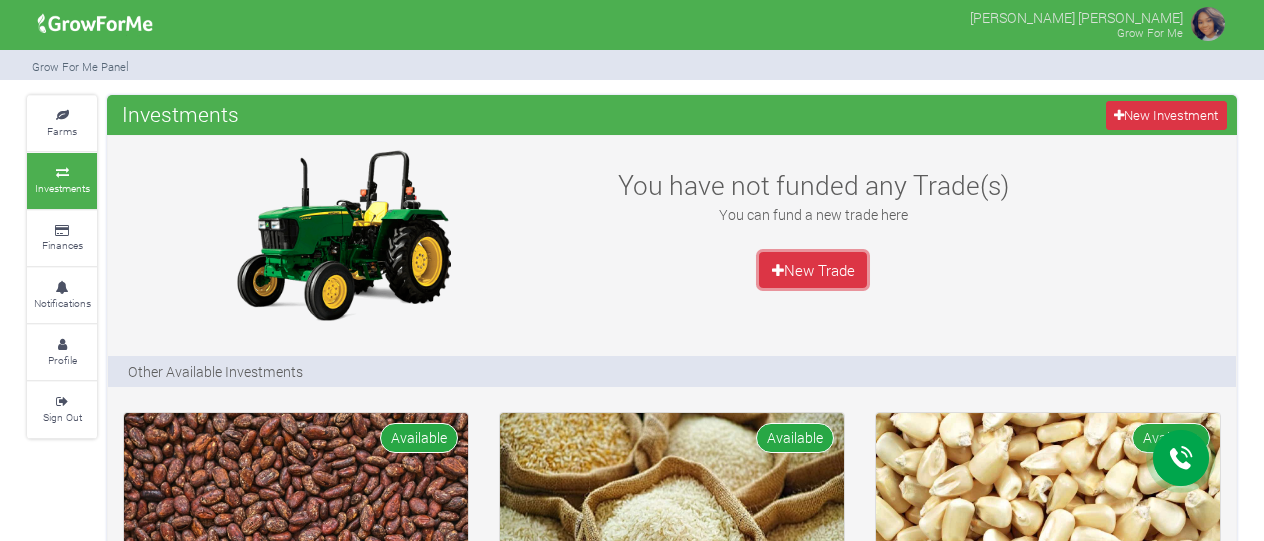 click on "New Trade" at bounding box center (813, 270) 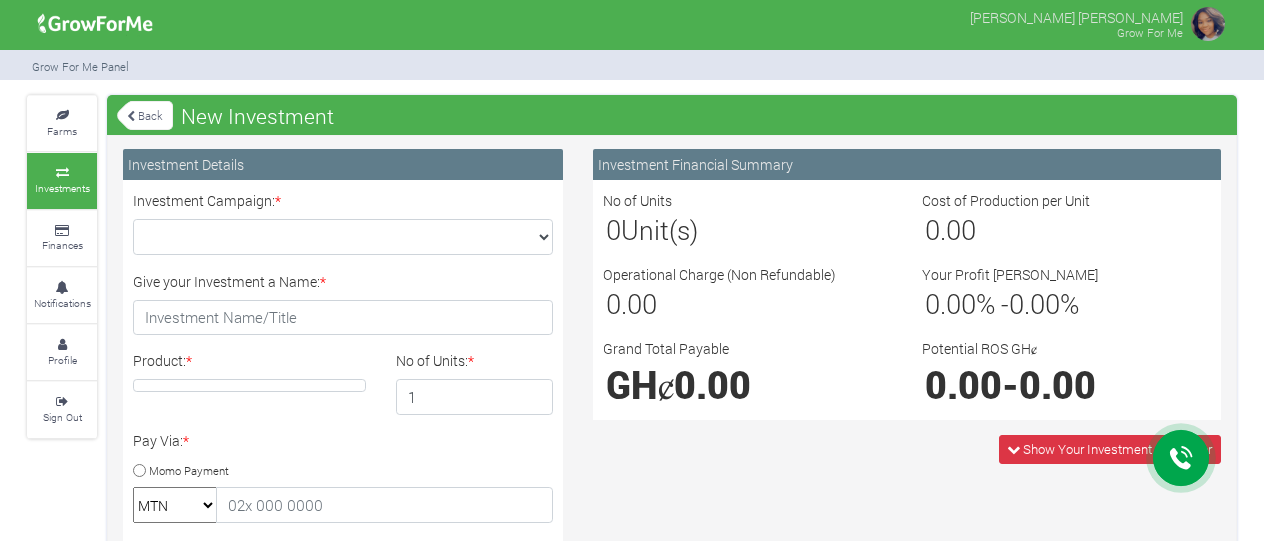scroll, scrollTop: 0, scrollLeft: 0, axis: both 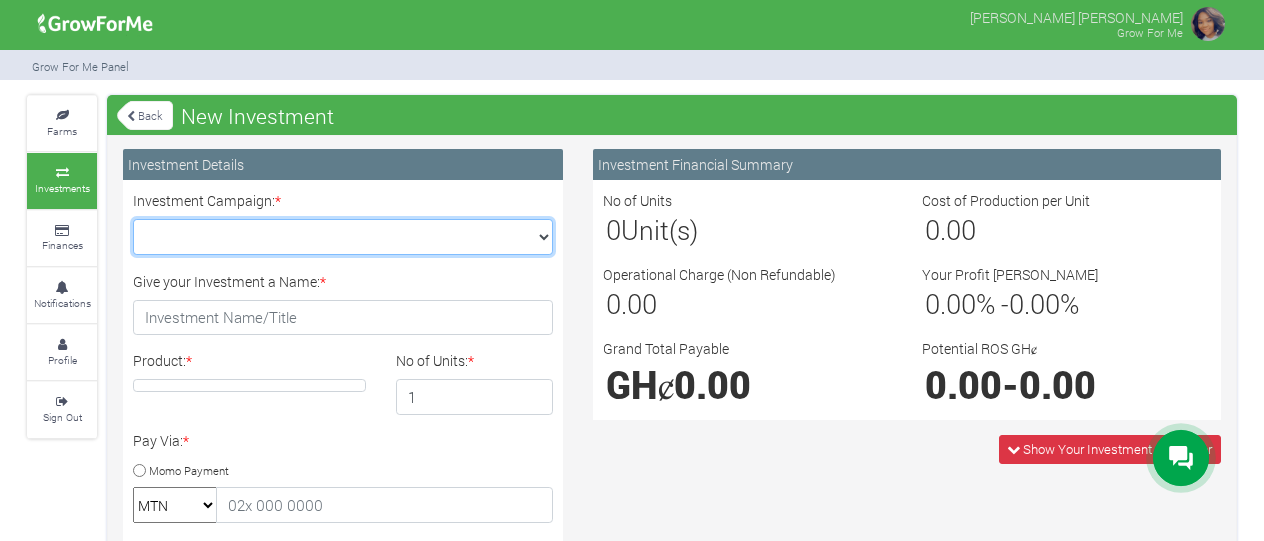 click on "Maize Trade 2025 Q4 (Maize Trade :: 01st Oct 2025 - 31st Mar 2026)
Cashew Trade 2025 Q4 (Cashew Trade :: 01st Oct 2025 - 31st Mar 2026)
Machinery Fund (10 Yrs) (Machinery :: 01st Jun 2025 - 01st Jun 2035)
Soybean Trade 2025 Q4 (Soybean Trade :: 01st Oct 2025 - 31st Mar 2026)" at bounding box center (343, 237) 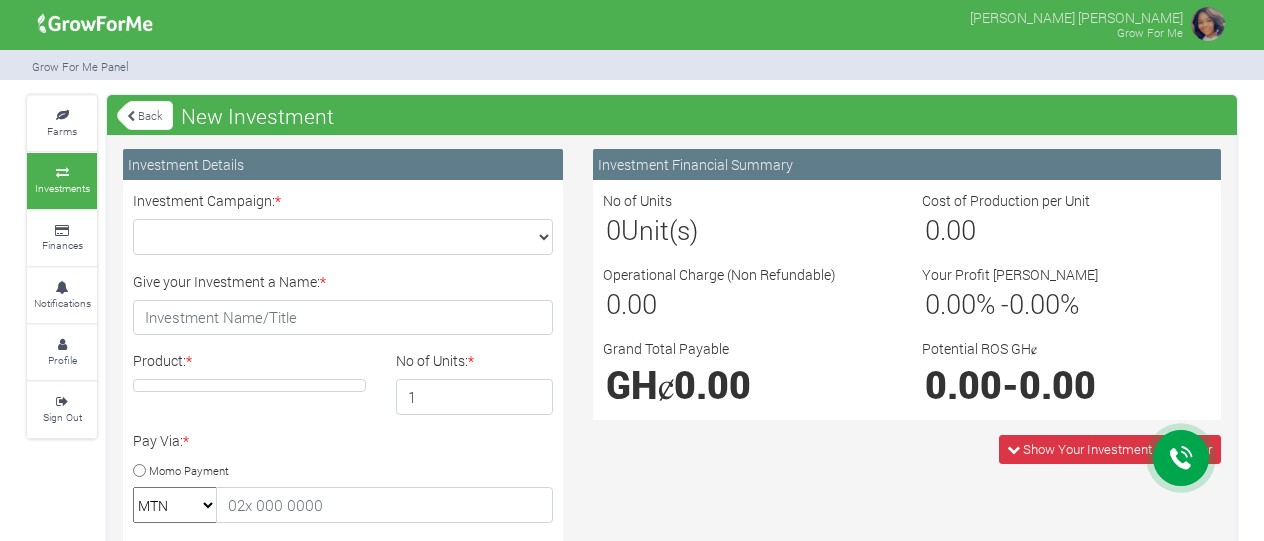 click on "Investment Financial Summary
No of Units
0  Unit(s)
Cost of Production per Unit
0.00
Operational Charge (Non Refundable)
0.00
Your Profit Margin
0.00 % -  0.00 %
Grand Total Payable
GHȼ  0.00 0.00  -" at bounding box center (907, 284) 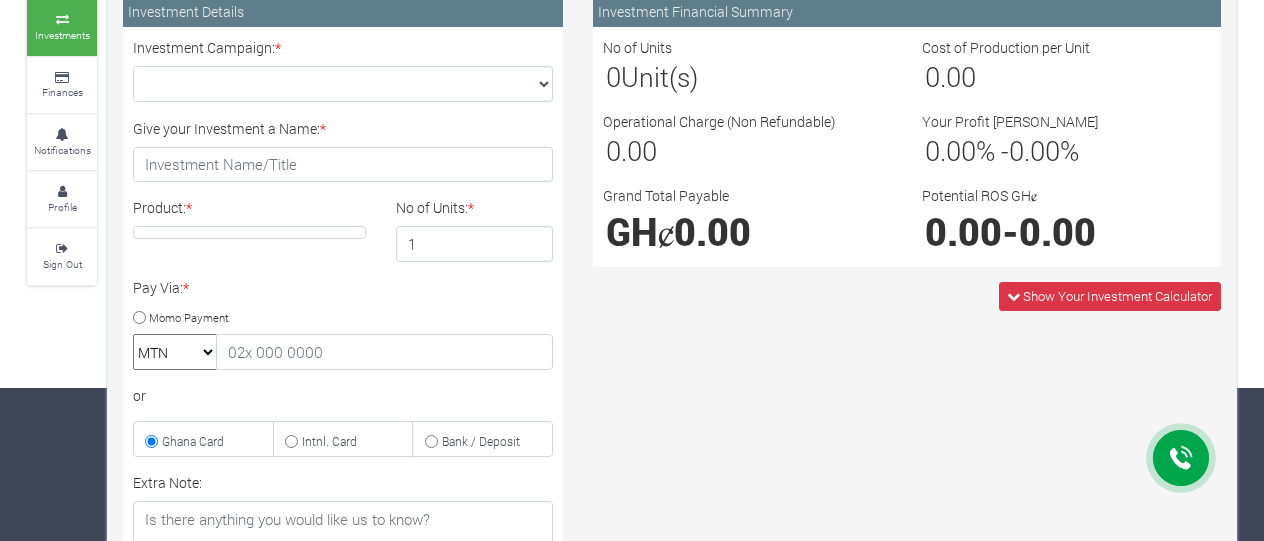 scroll, scrollTop: 149, scrollLeft: 0, axis: vertical 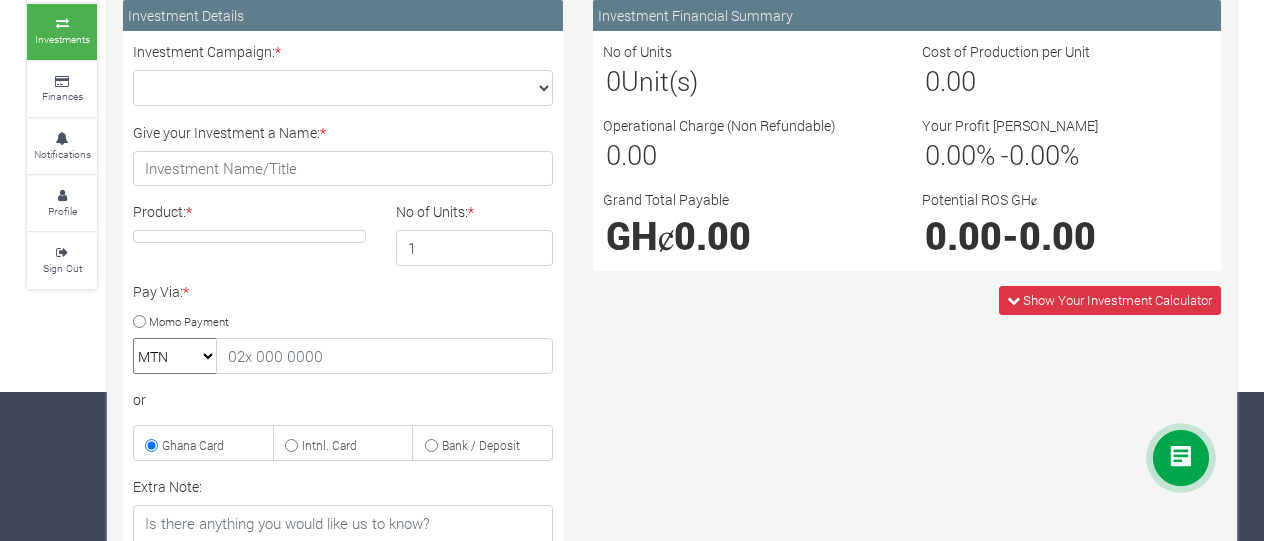 click on "Show Your Investment Calculator" at bounding box center (1117, 300) 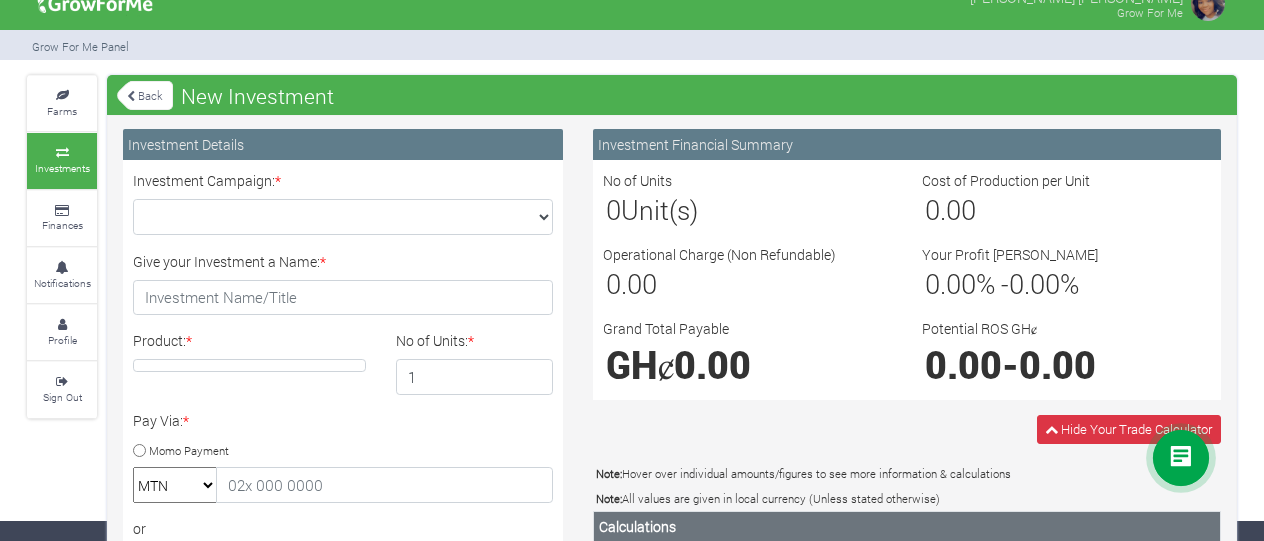 scroll, scrollTop: 0, scrollLeft: 0, axis: both 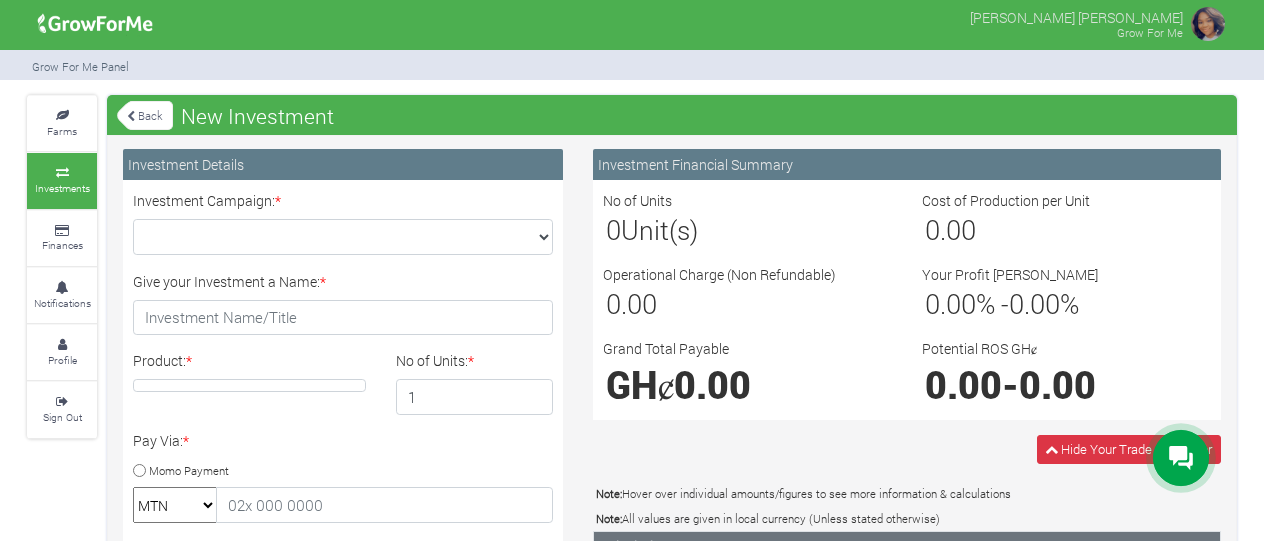 click on "Back" at bounding box center [145, 115] 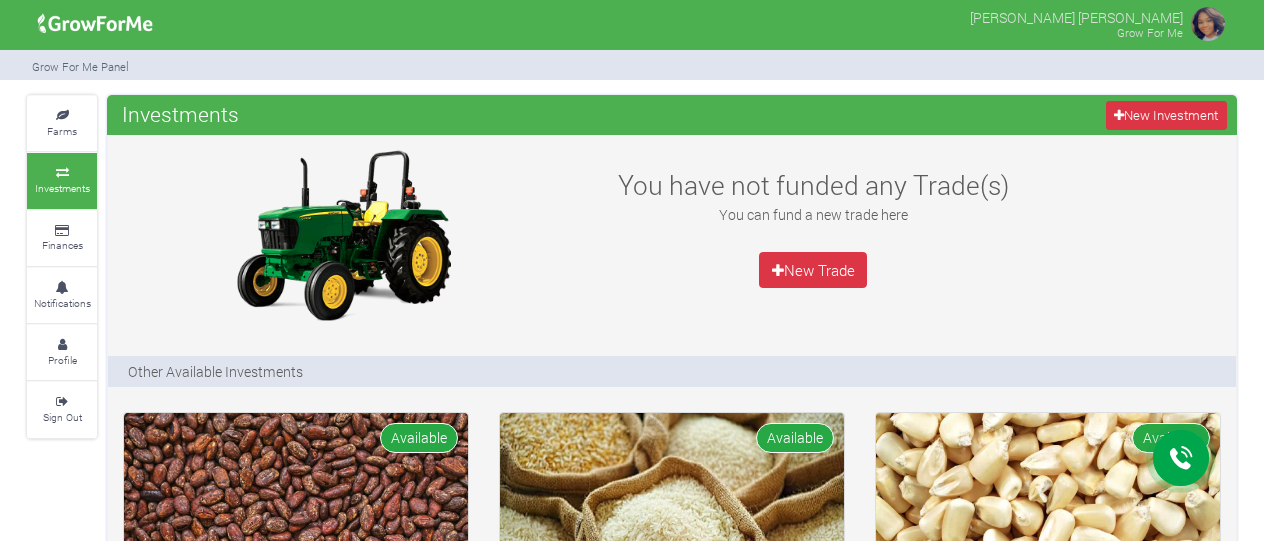 scroll, scrollTop: 0, scrollLeft: 0, axis: both 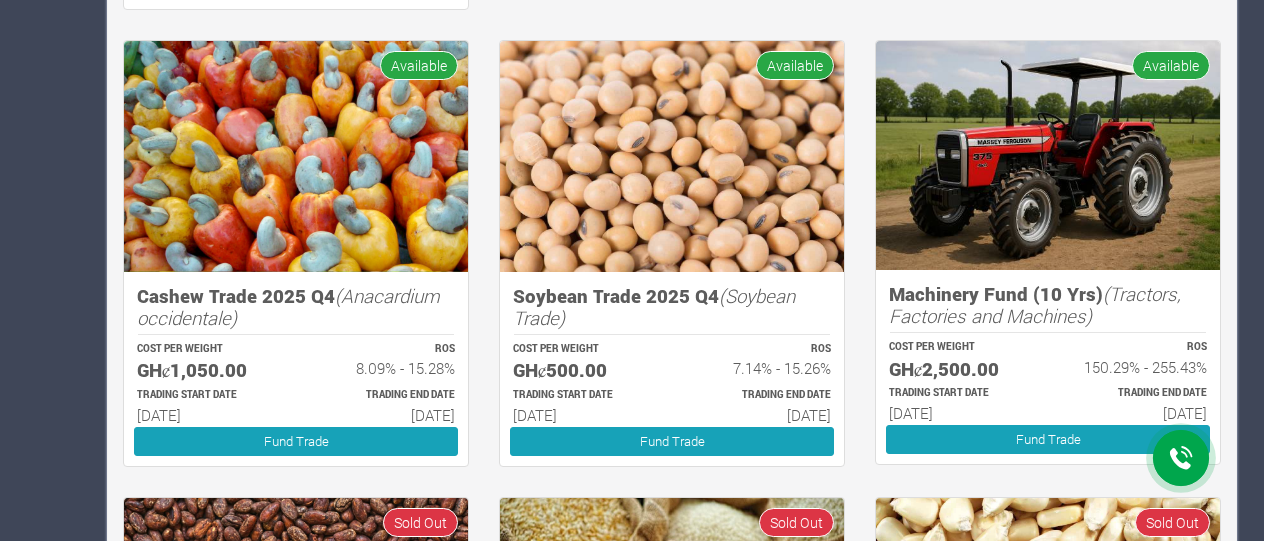 click at bounding box center [1048, 155] 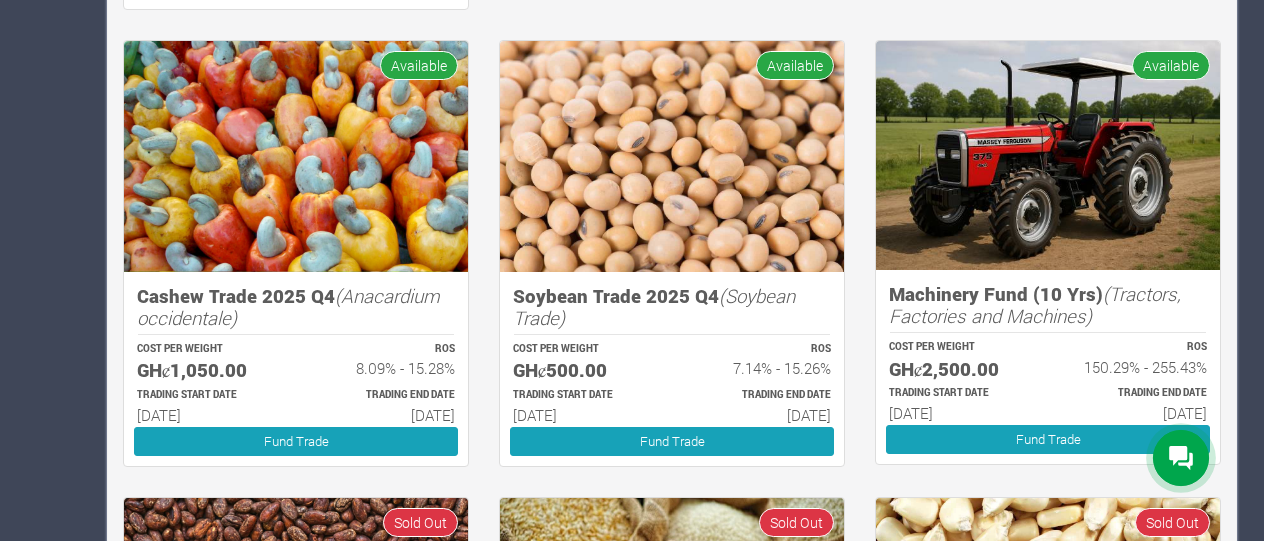 click at bounding box center [1048, 155] 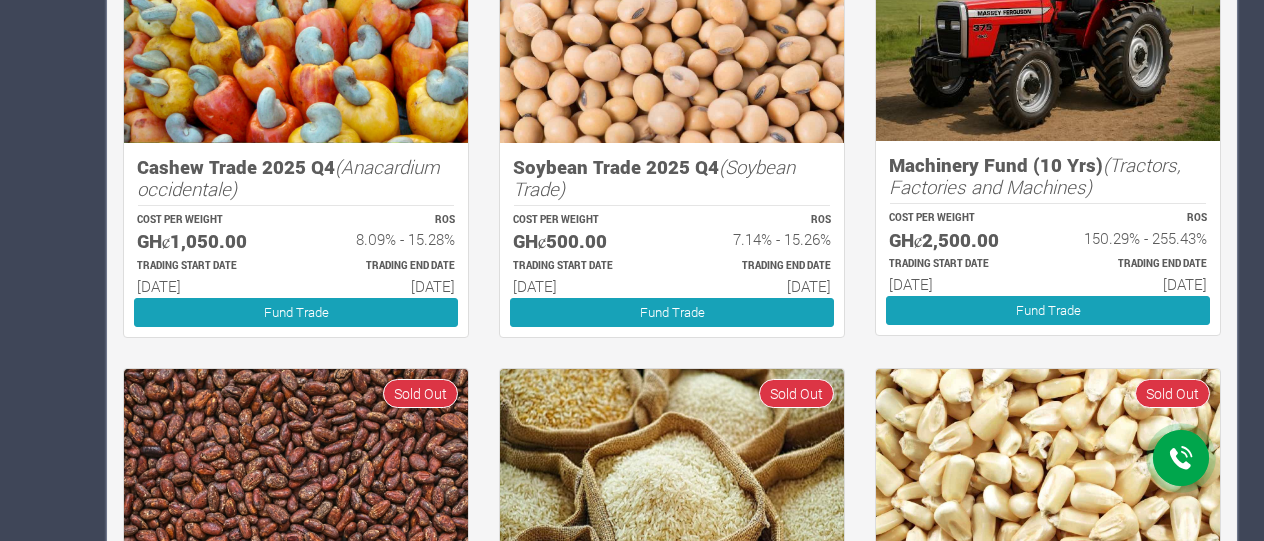 scroll, scrollTop: 960, scrollLeft: 0, axis: vertical 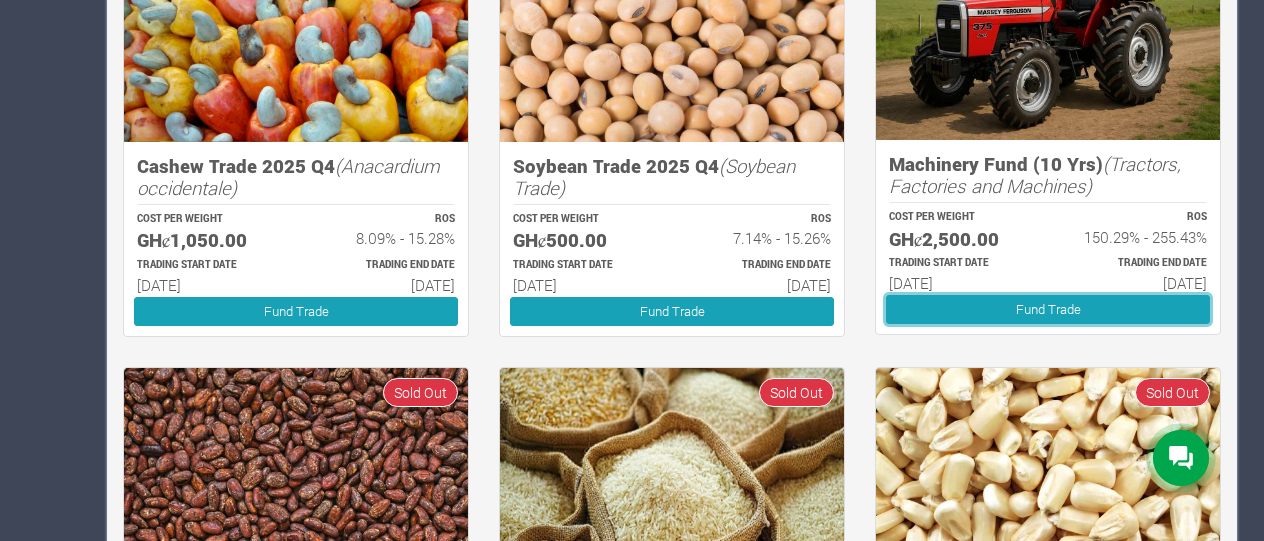 click on "Fund Trade" at bounding box center [1048, 309] 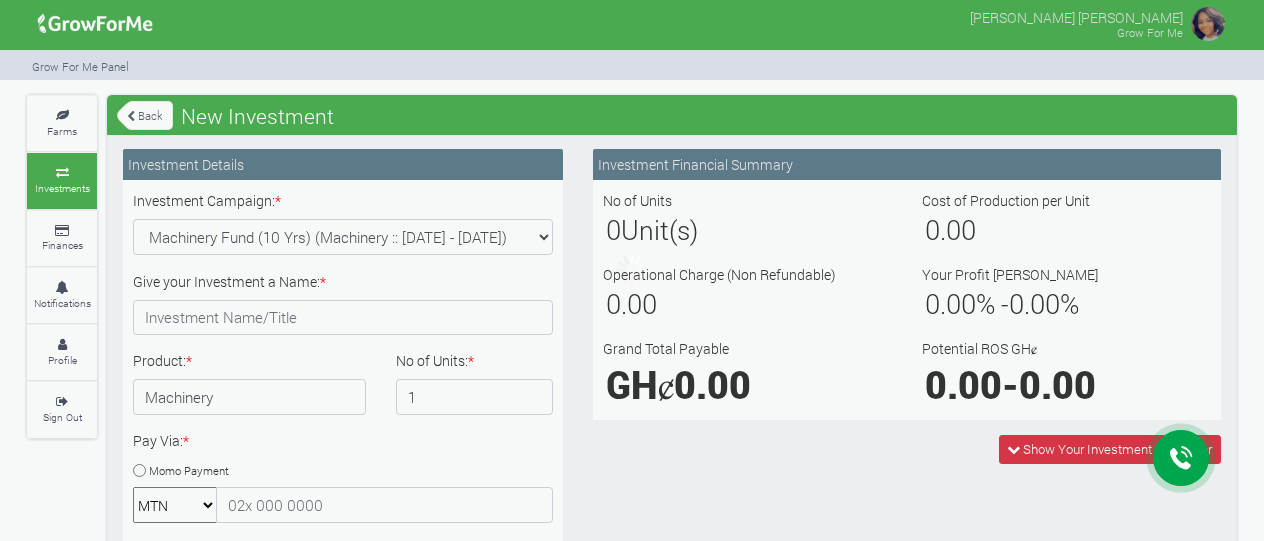 scroll, scrollTop: 0, scrollLeft: 0, axis: both 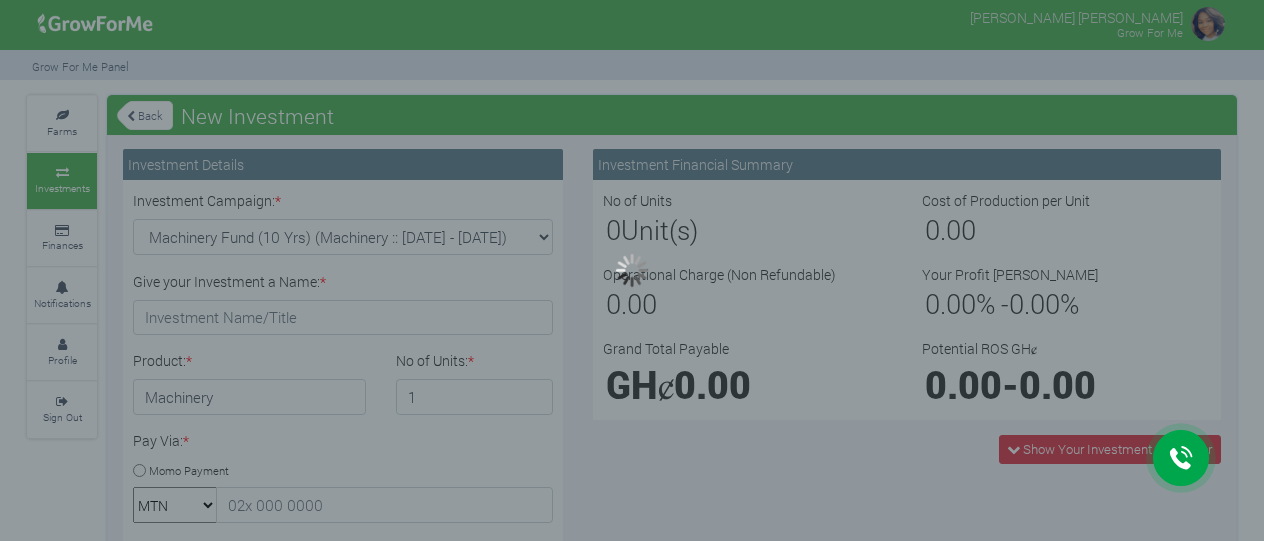 type on "1" 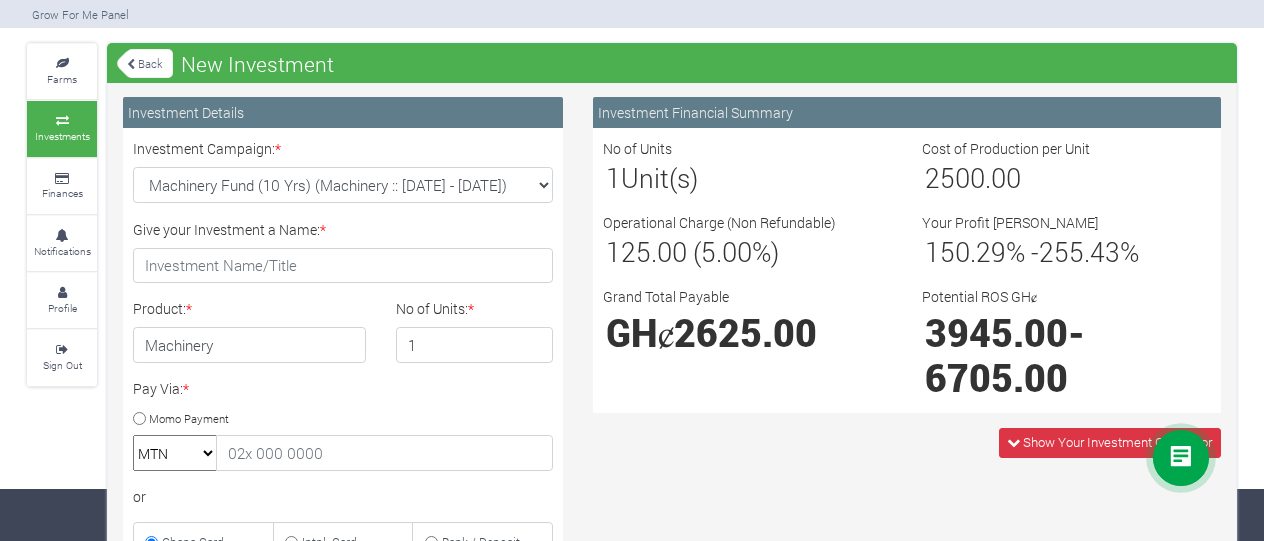scroll, scrollTop: 51, scrollLeft: 0, axis: vertical 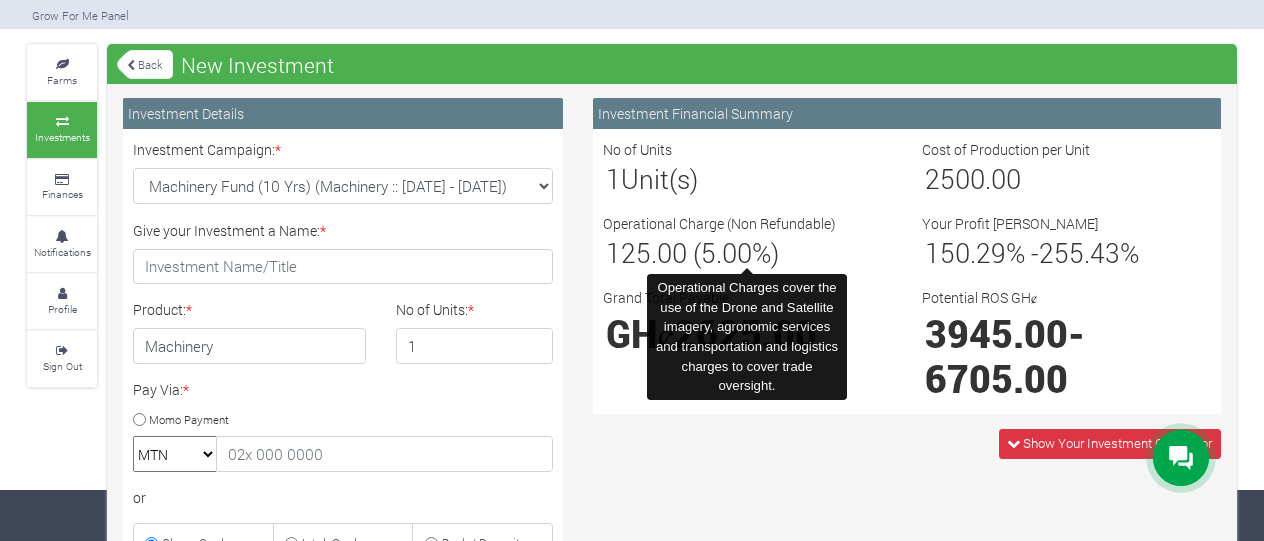 click on "Show Your Investment Calculator" at bounding box center (907, 443) 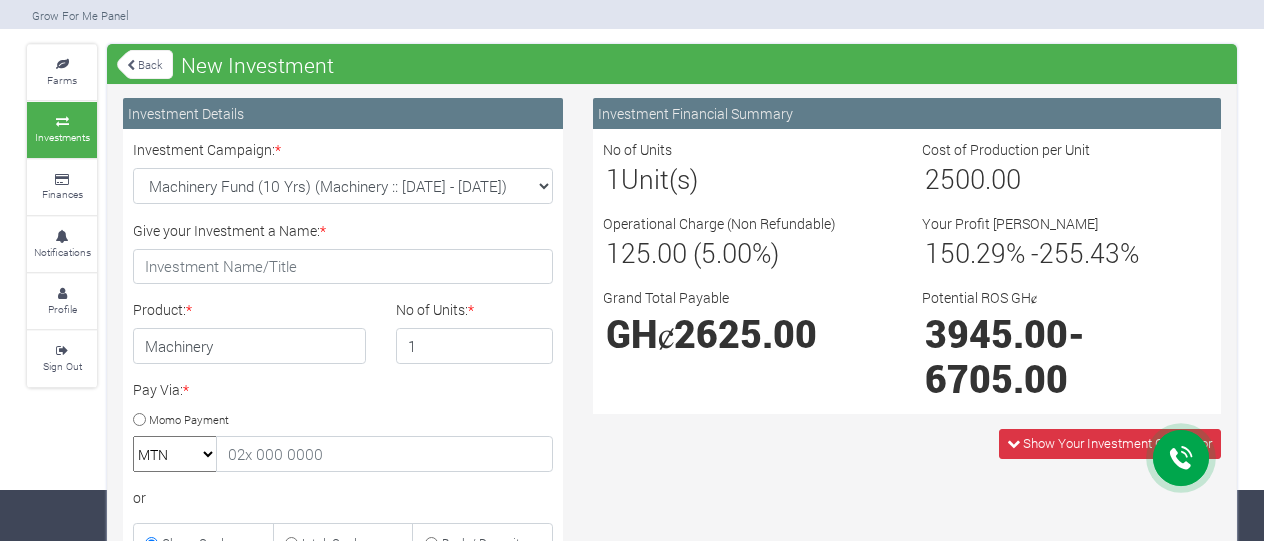 click on "Back" at bounding box center [145, 64] 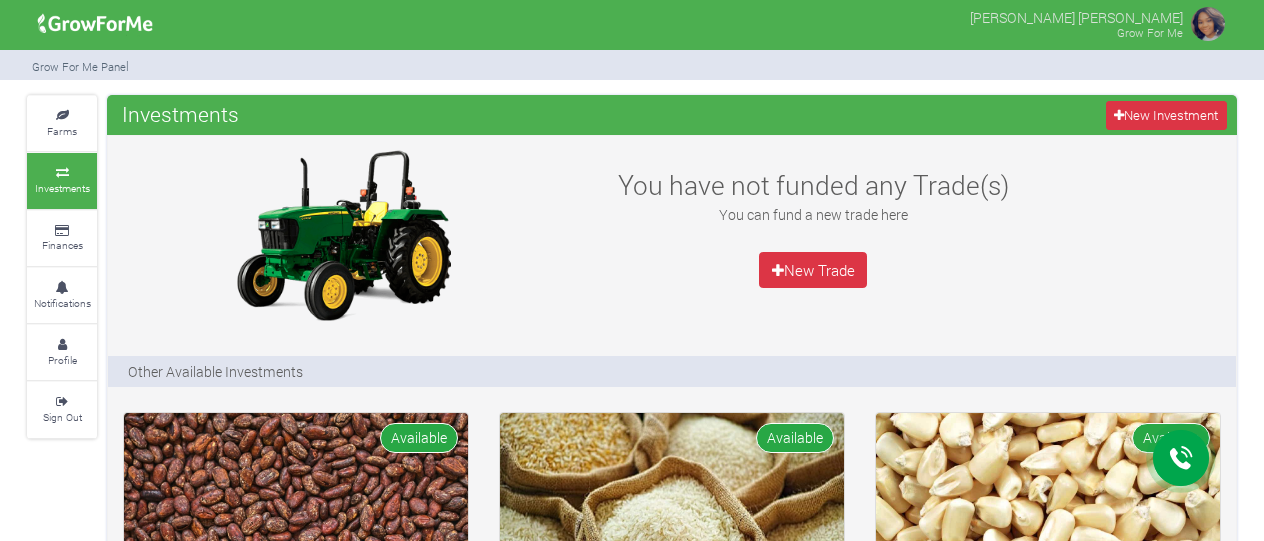 scroll, scrollTop: 0, scrollLeft: 0, axis: both 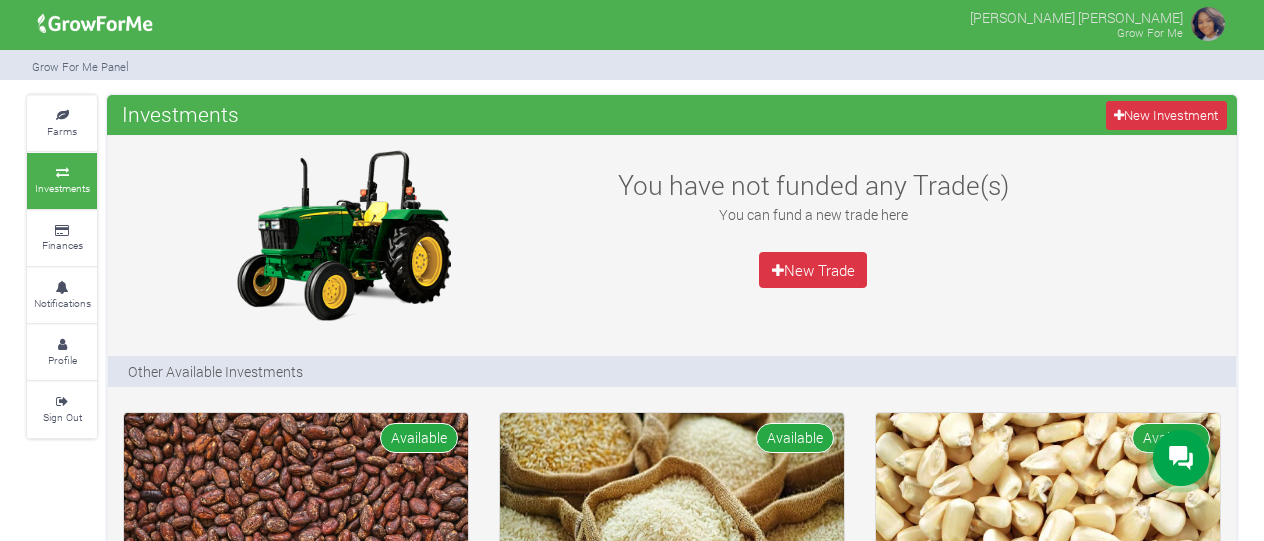 click on "Farms" at bounding box center (62, 123) 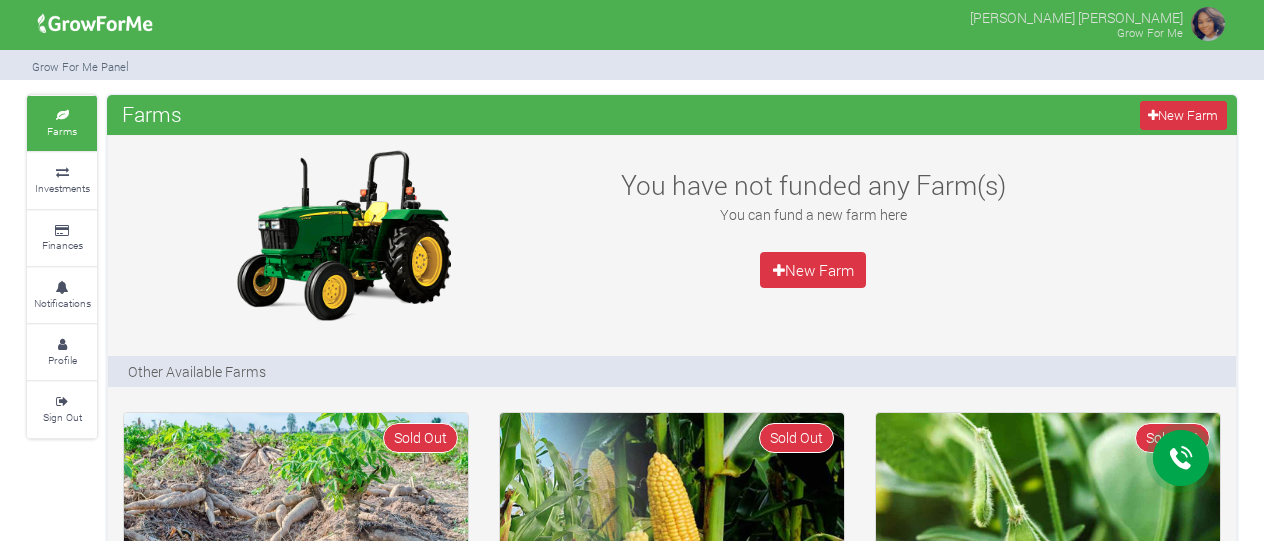 scroll, scrollTop: 0, scrollLeft: 0, axis: both 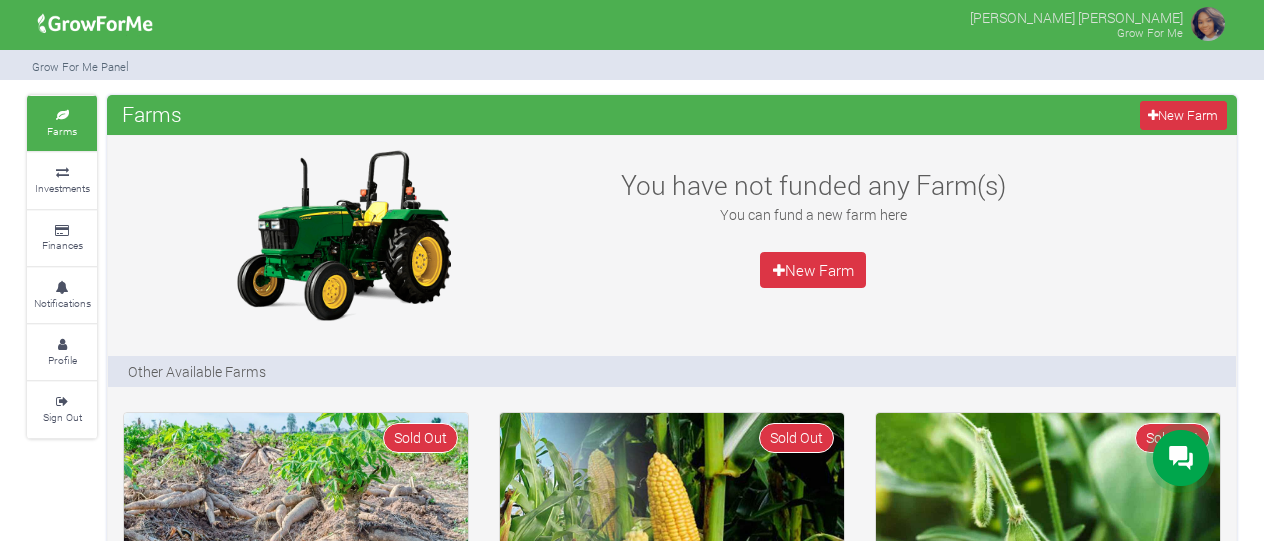 click at bounding box center [62, 288] 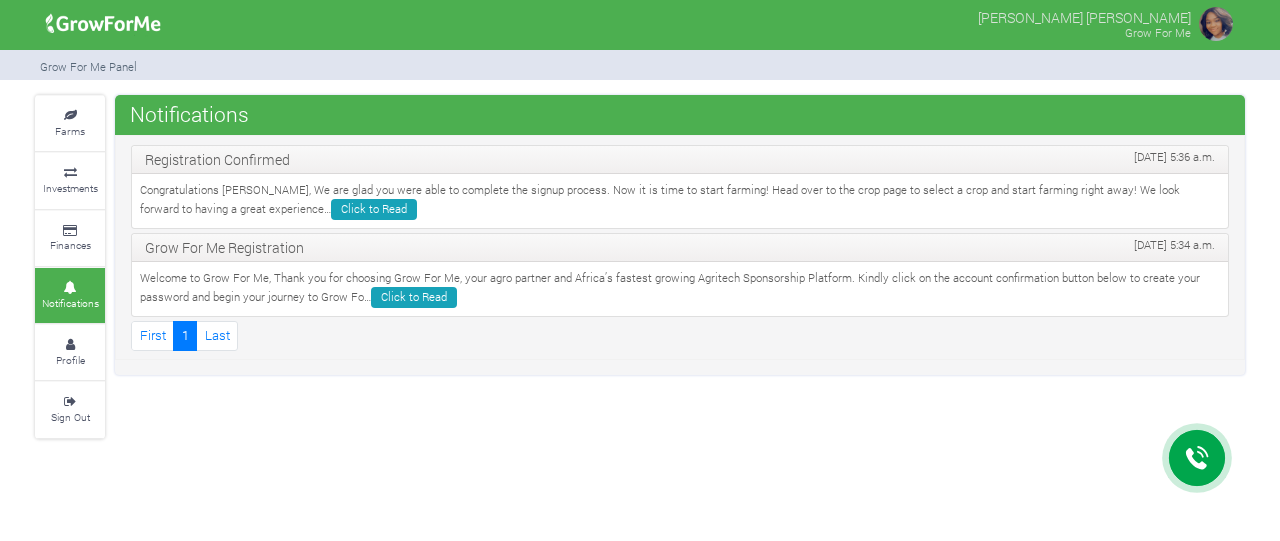 scroll, scrollTop: 0, scrollLeft: 0, axis: both 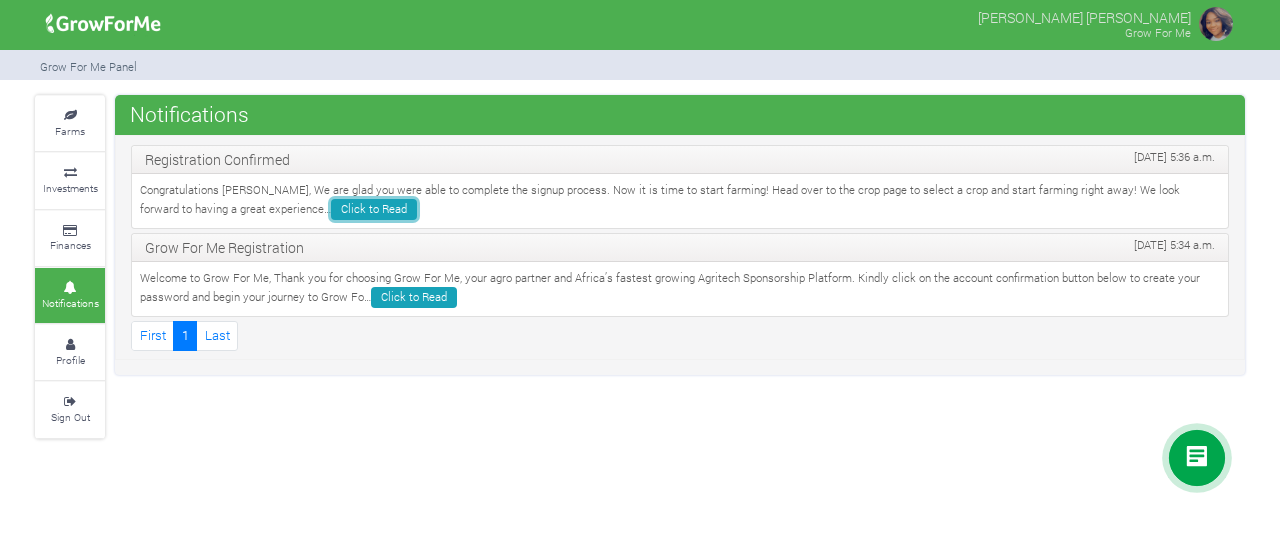 click on "Click to Read" at bounding box center (374, 209) 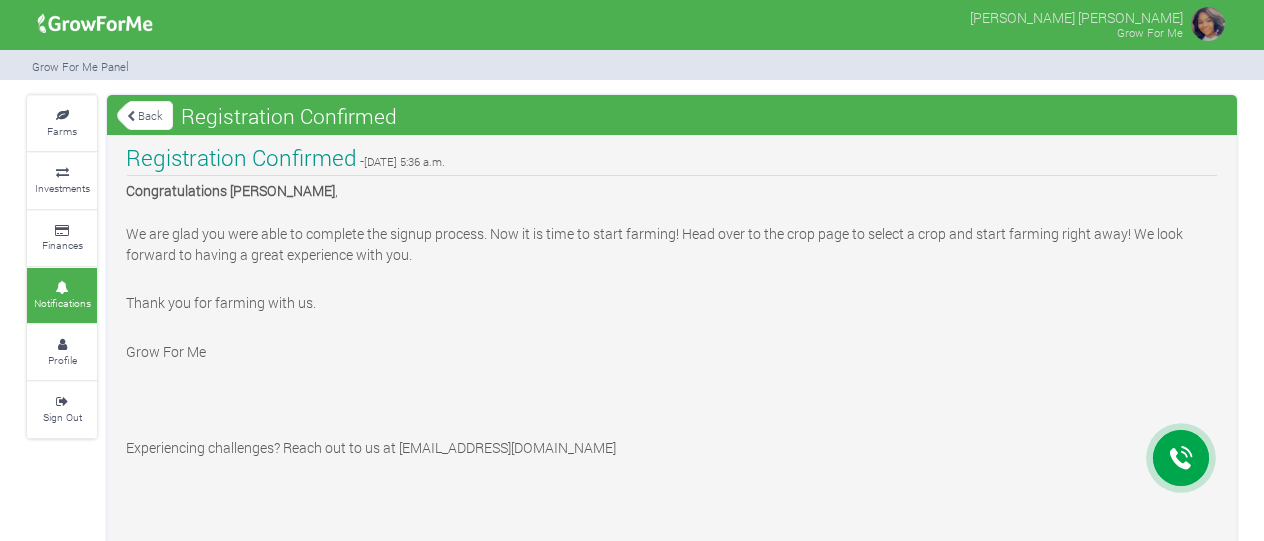 scroll, scrollTop: 0, scrollLeft: 0, axis: both 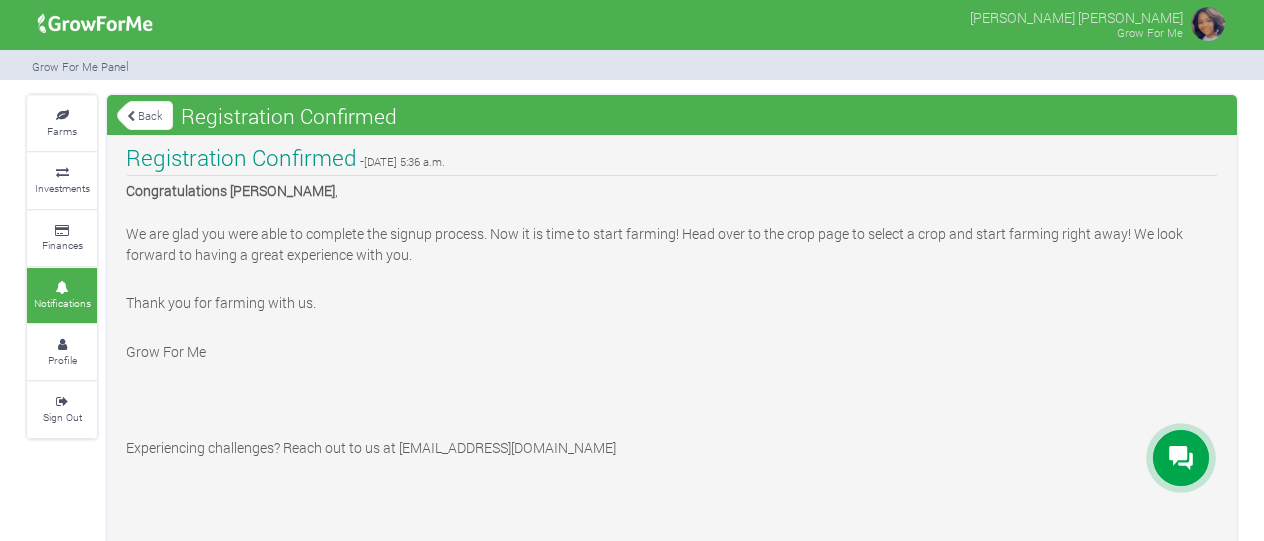 click on "Back" at bounding box center (145, 115) 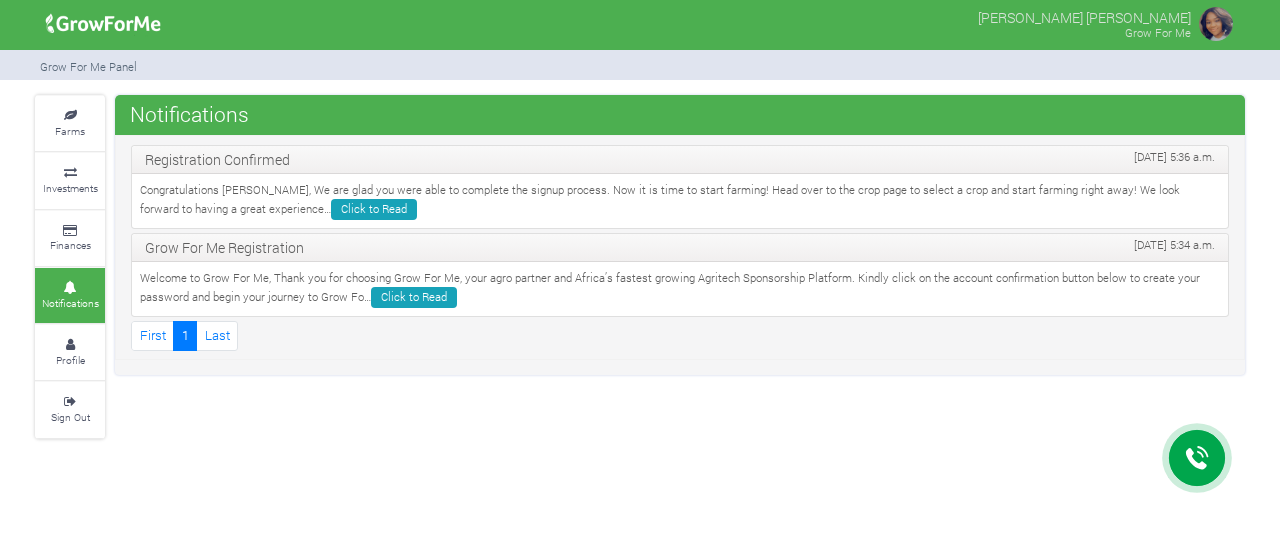scroll, scrollTop: 0, scrollLeft: 0, axis: both 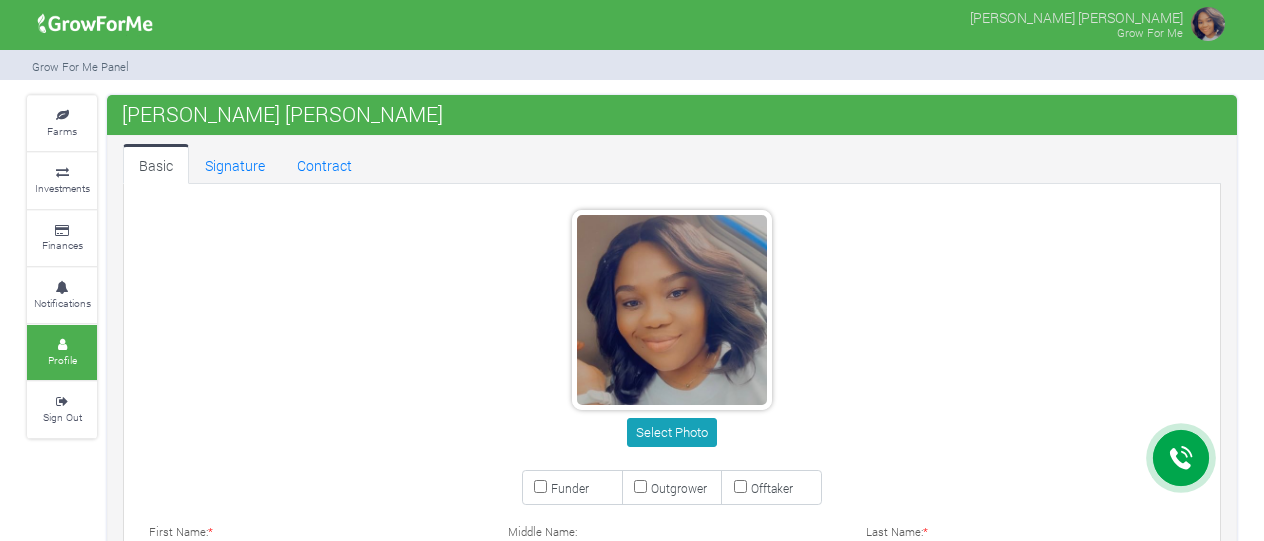 type on "24 402 9644" 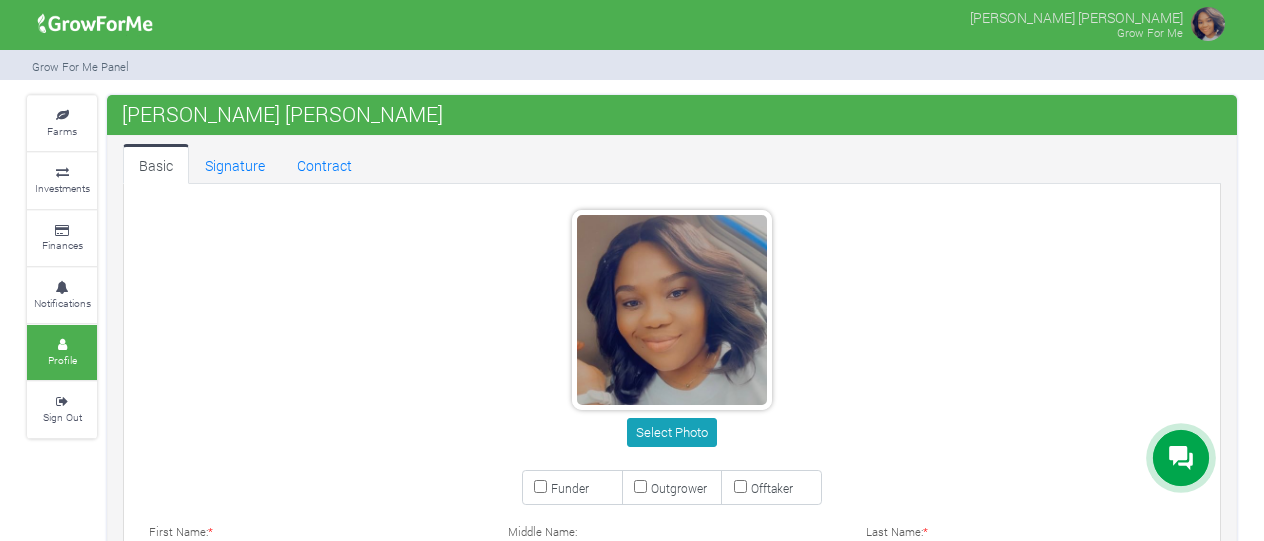 click on "Farms" at bounding box center [62, 123] 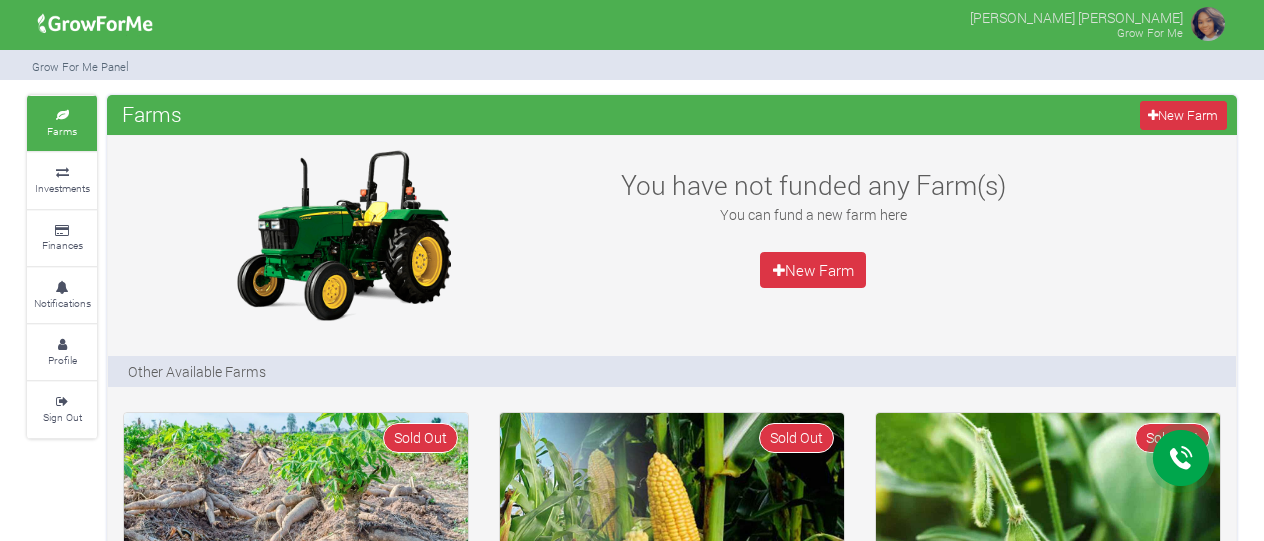 scroll, scrollTop: 0, scrollLeft: 0, axis: both 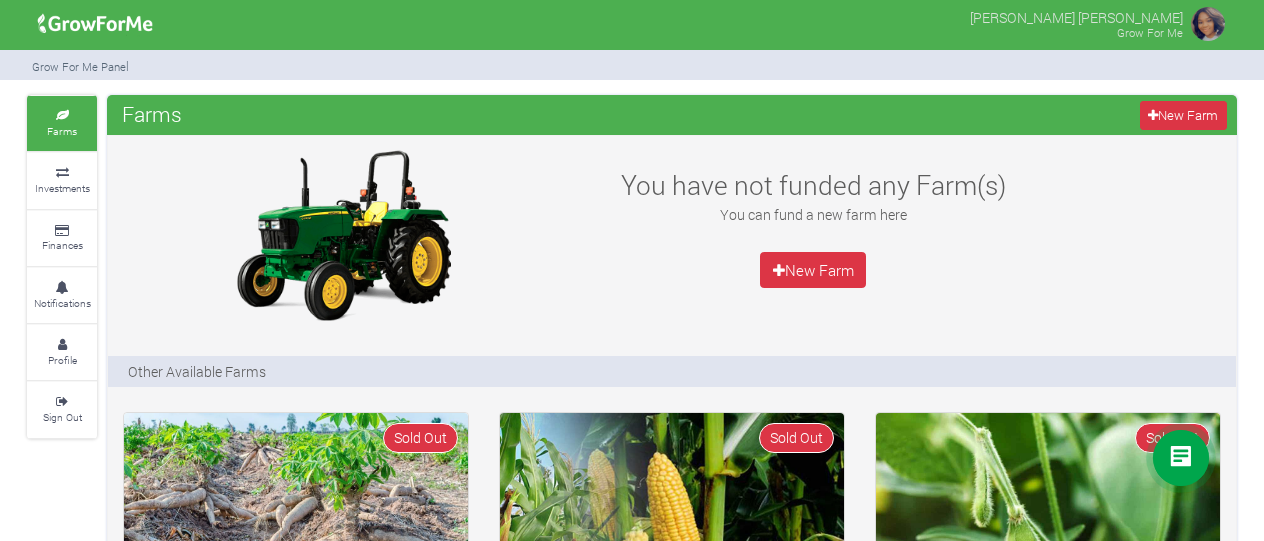 click on "Investments" at bounding box center [62, 180] 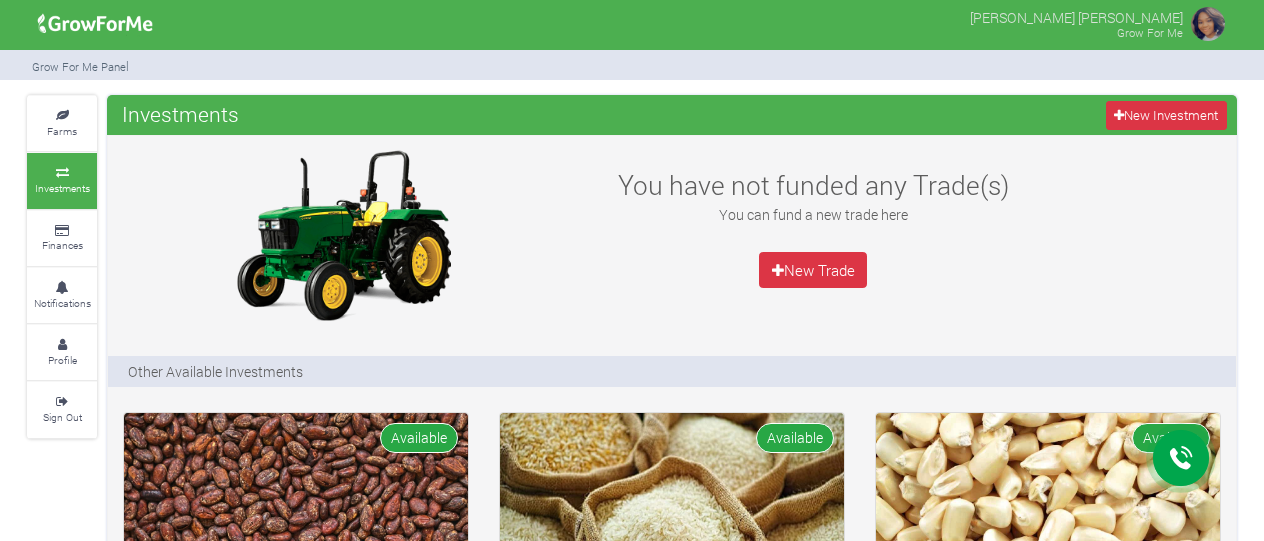 scroll, scrollTop: 0, scrollLeft: 0, axis: both 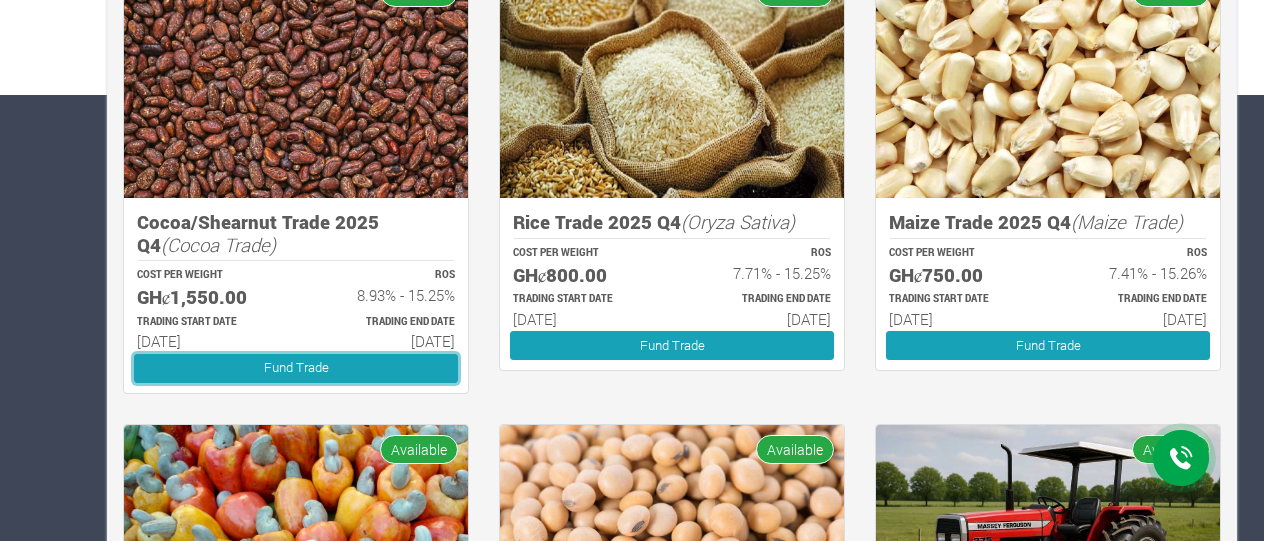 click on "Fund Trade" at bounding box center (296, 368) 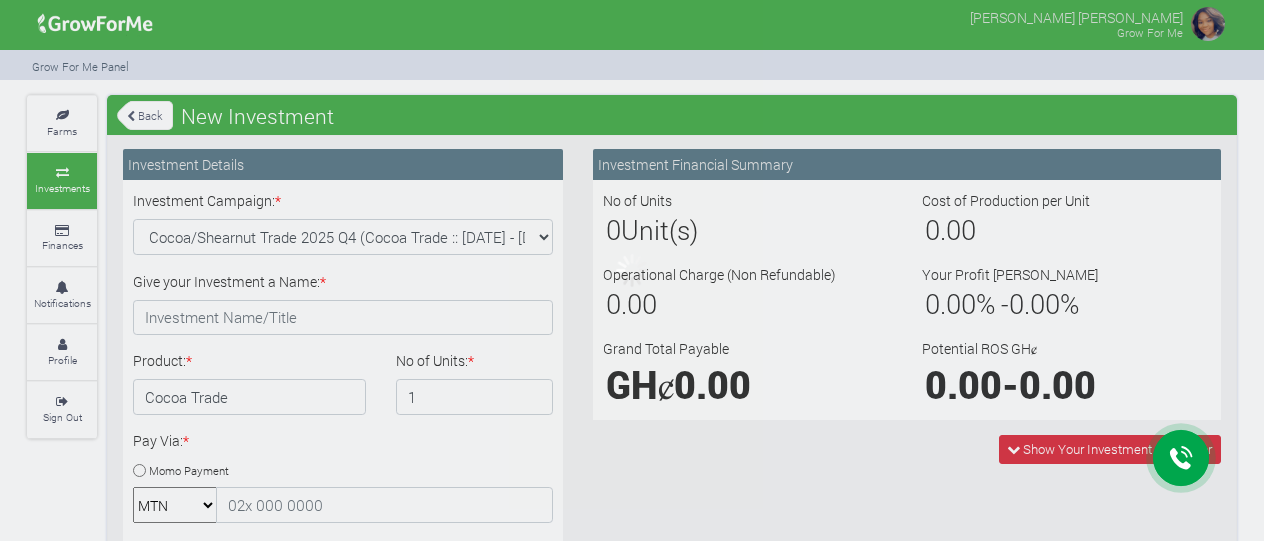 scroll, scrollTop: 0, scrollLeft: 0, axis: both 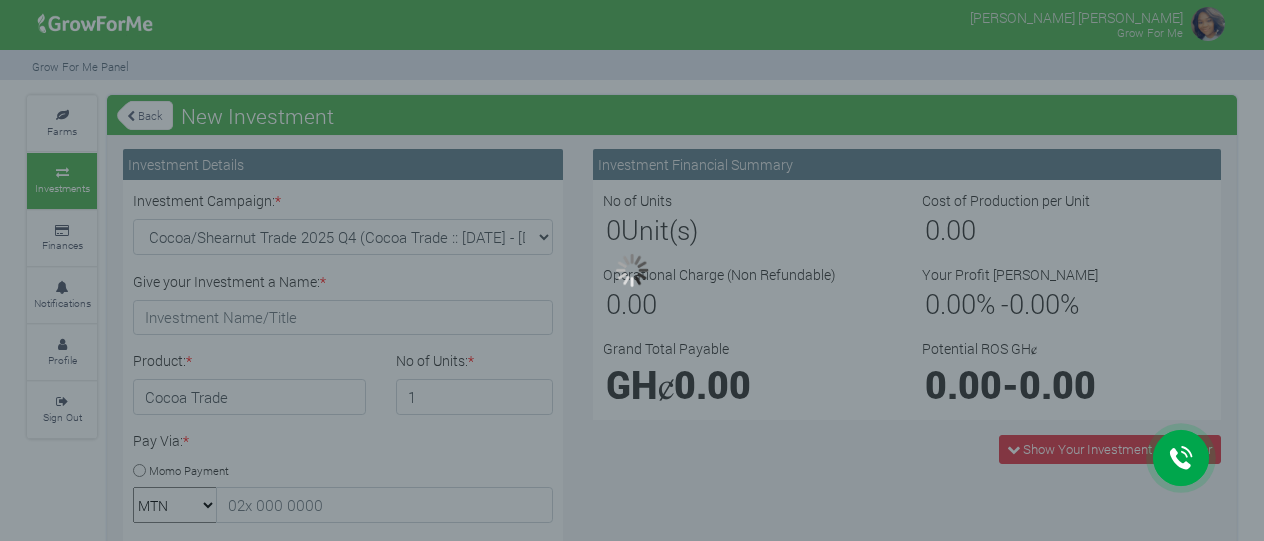 type on "1" 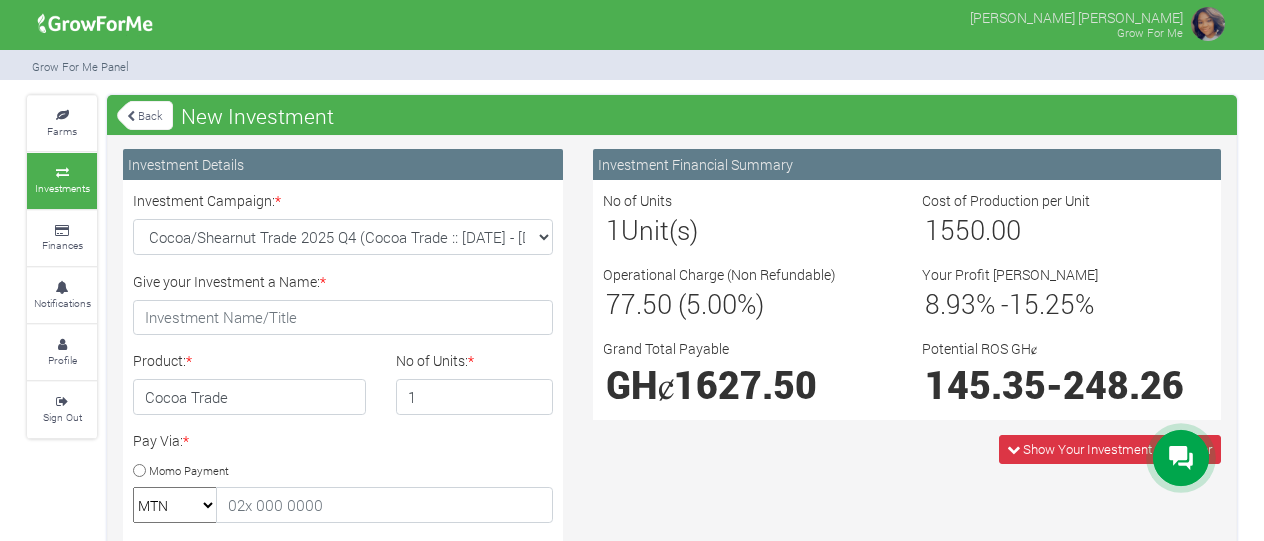 click on "Back" at bounding box center [145, 115] 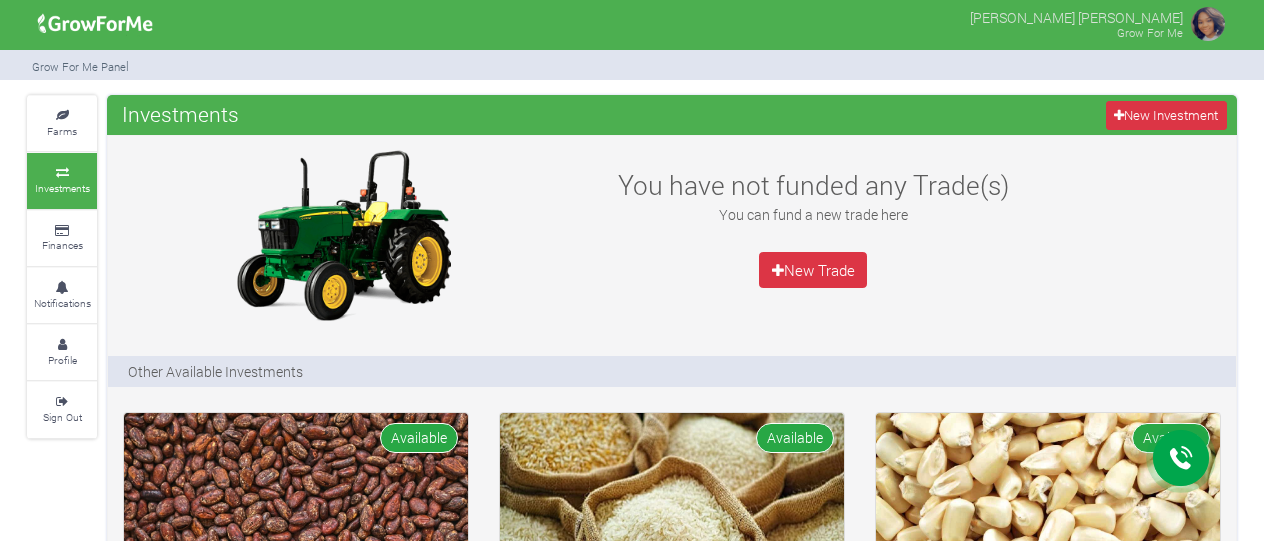 scroll, scrollTop: 0, scrollLeft: 0, axis: both 